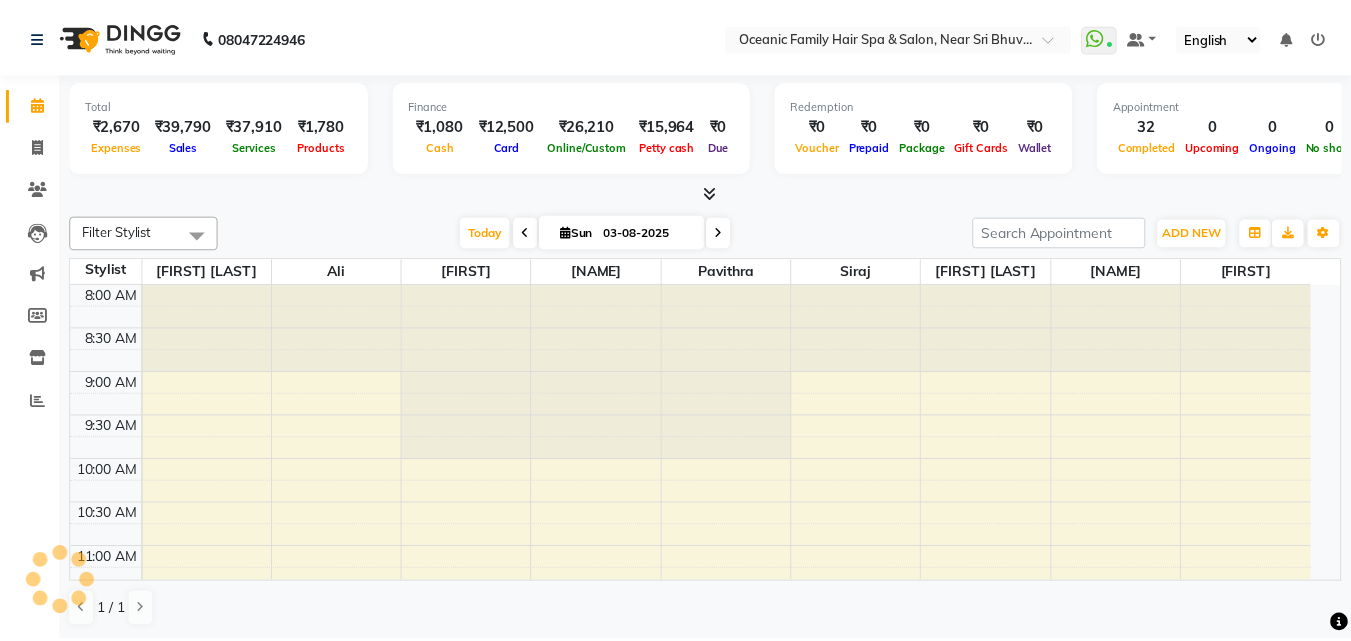 scroll, scrollTop: 0, scrollLeft: 0, axis: both 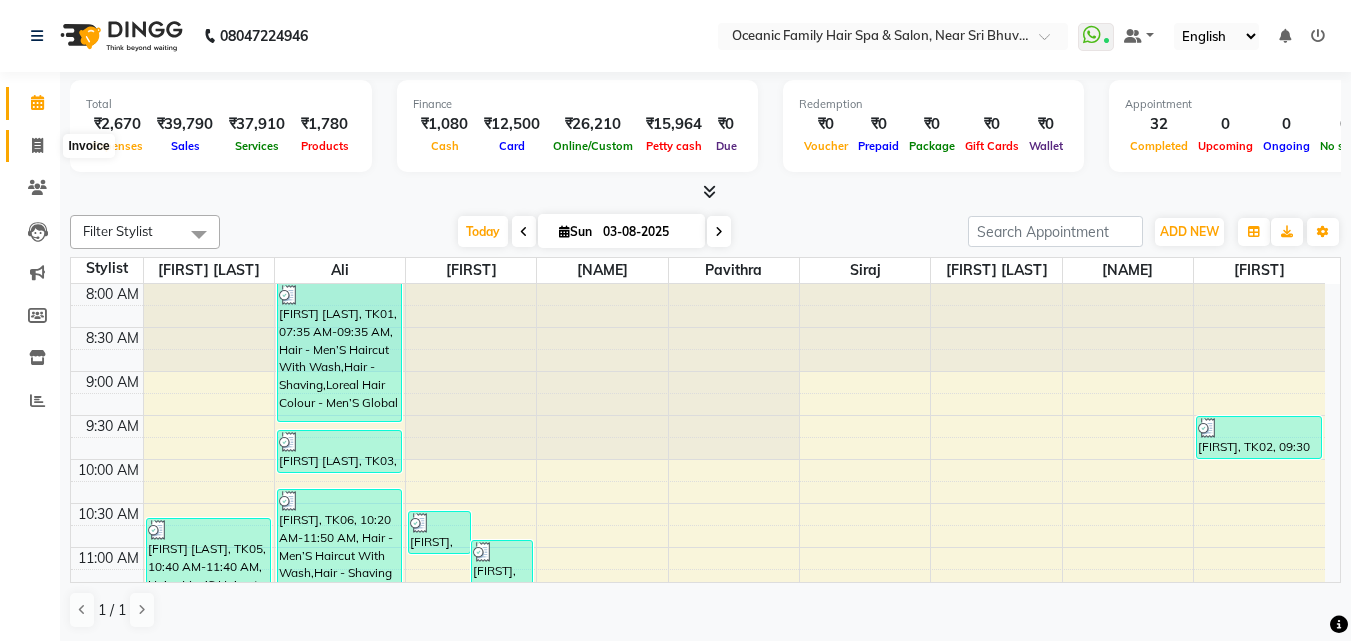 click 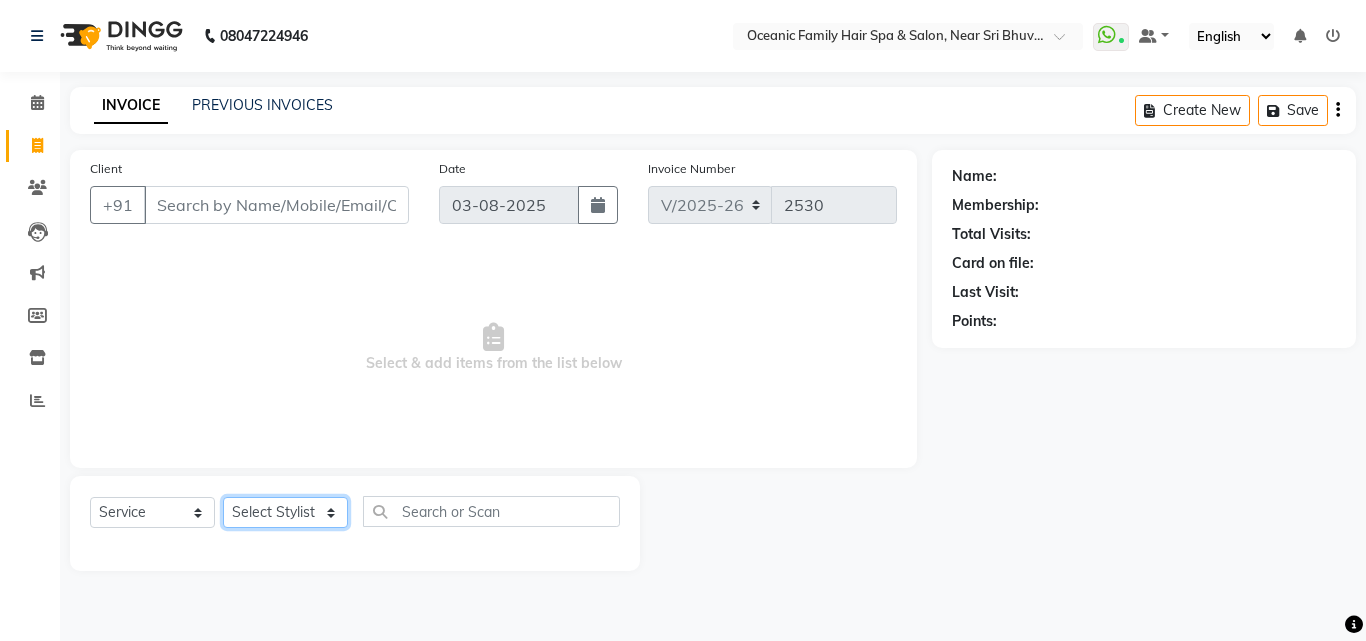 click on "Select Stylist Afsar Ali Arun Thakur Pavithra Rajani Shwetha S Jain Siraj Sulochana Tasmiya" 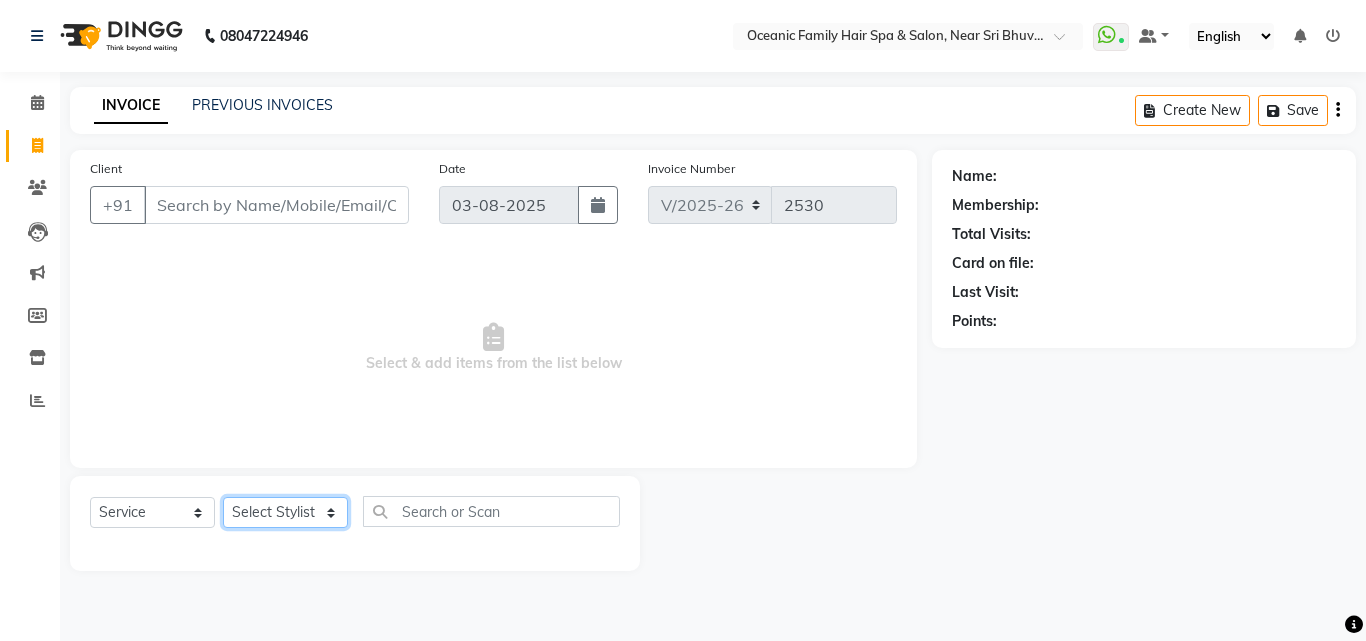 select on "23947" 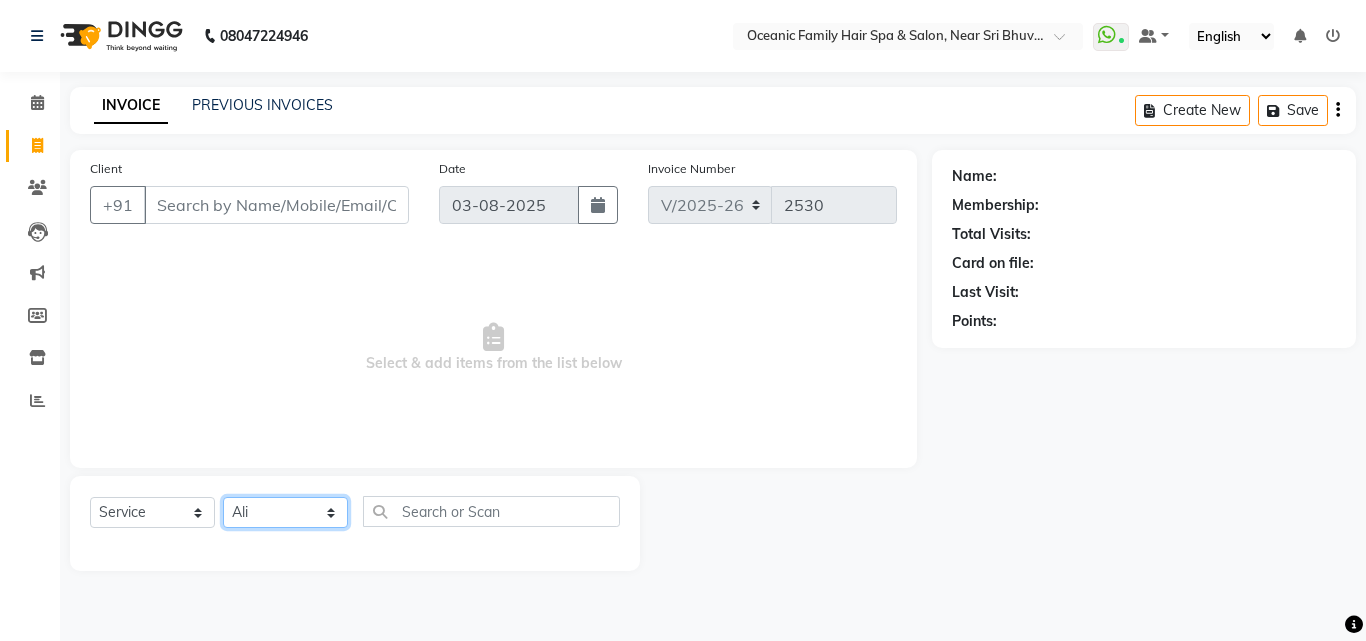 click on "Select Stylist Afsar Ali Arun Thakur Pavithra Rajani Shwetha S Jain Siraj Sulochana Tasmiya" 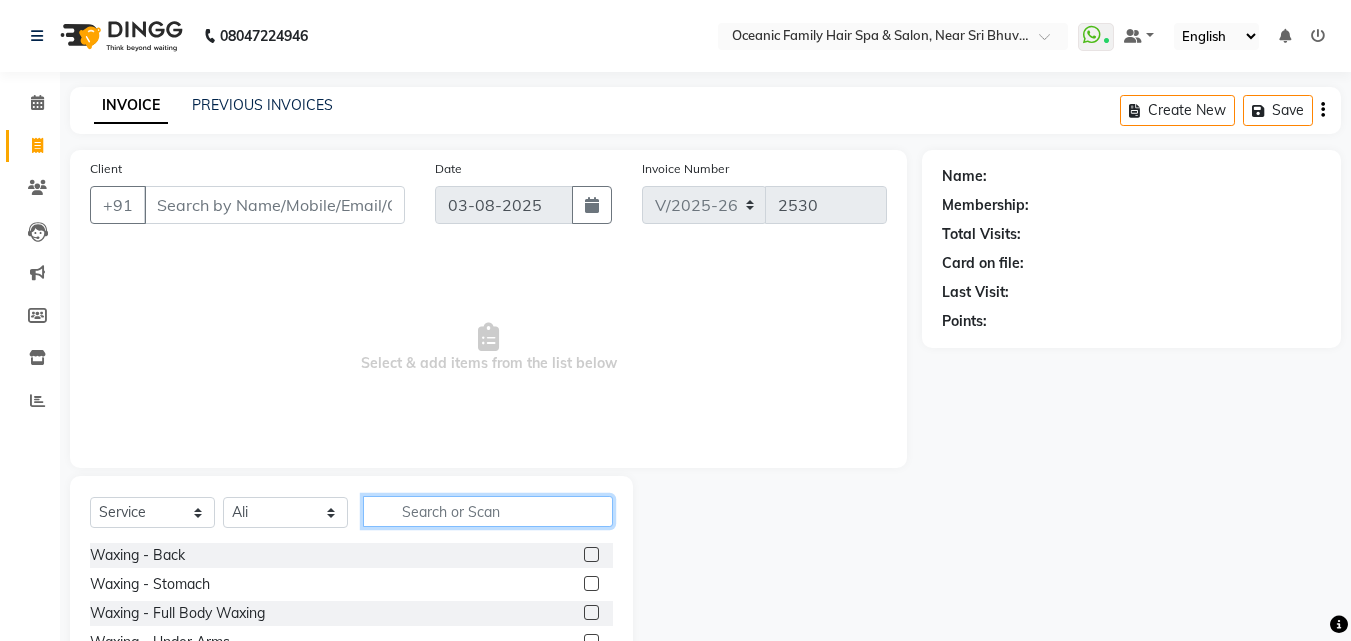 click 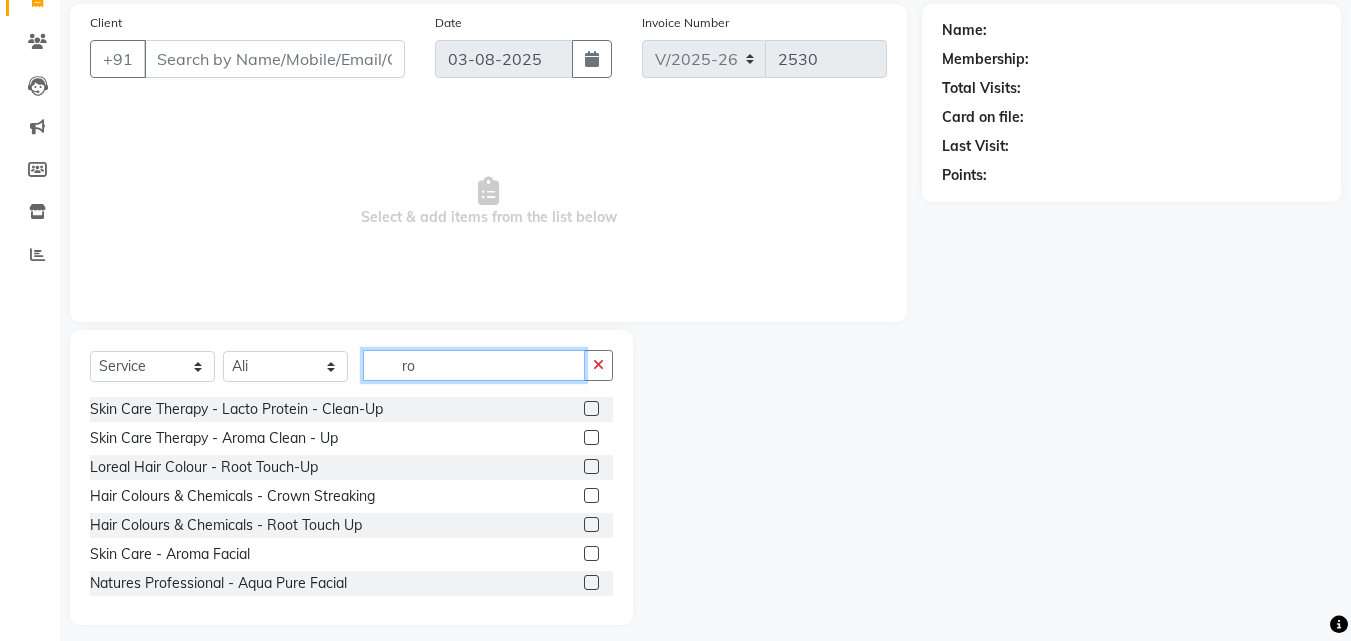 scroll, scrollTop: 160, scrollLeft: 0, axis: vertical 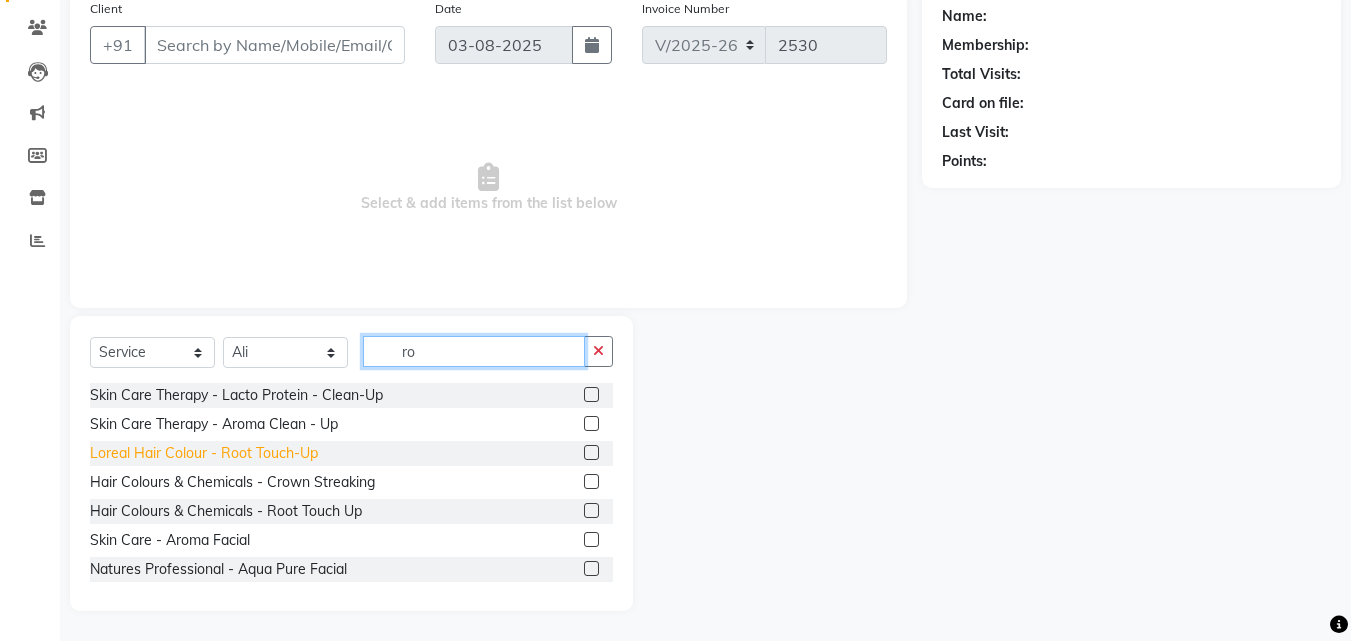 type on "ro" 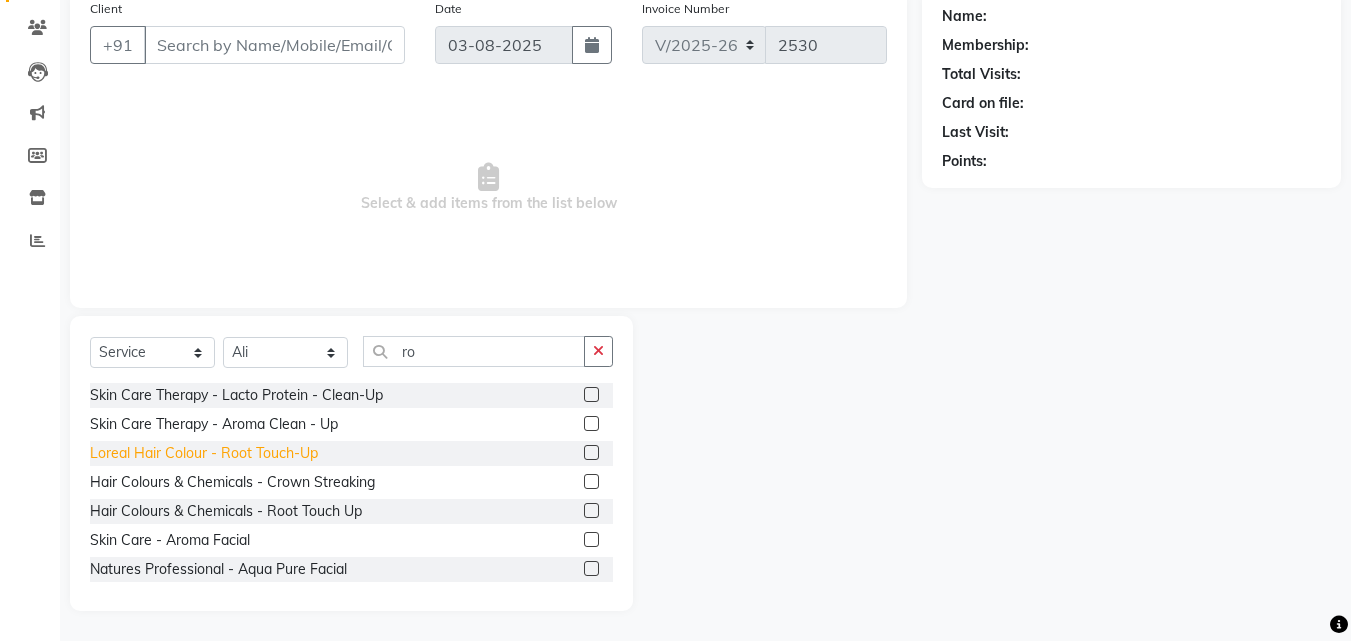 click on "Loreal Hair Colour - Root Touch-Up" 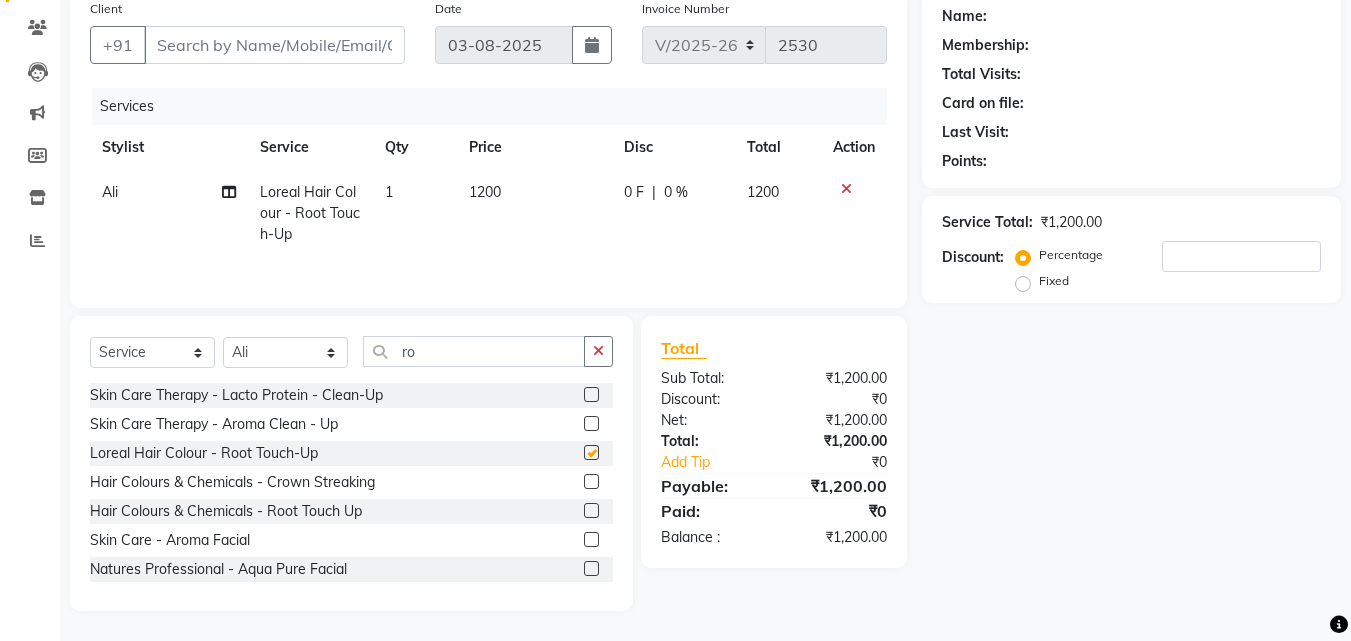 checkbox on "false" 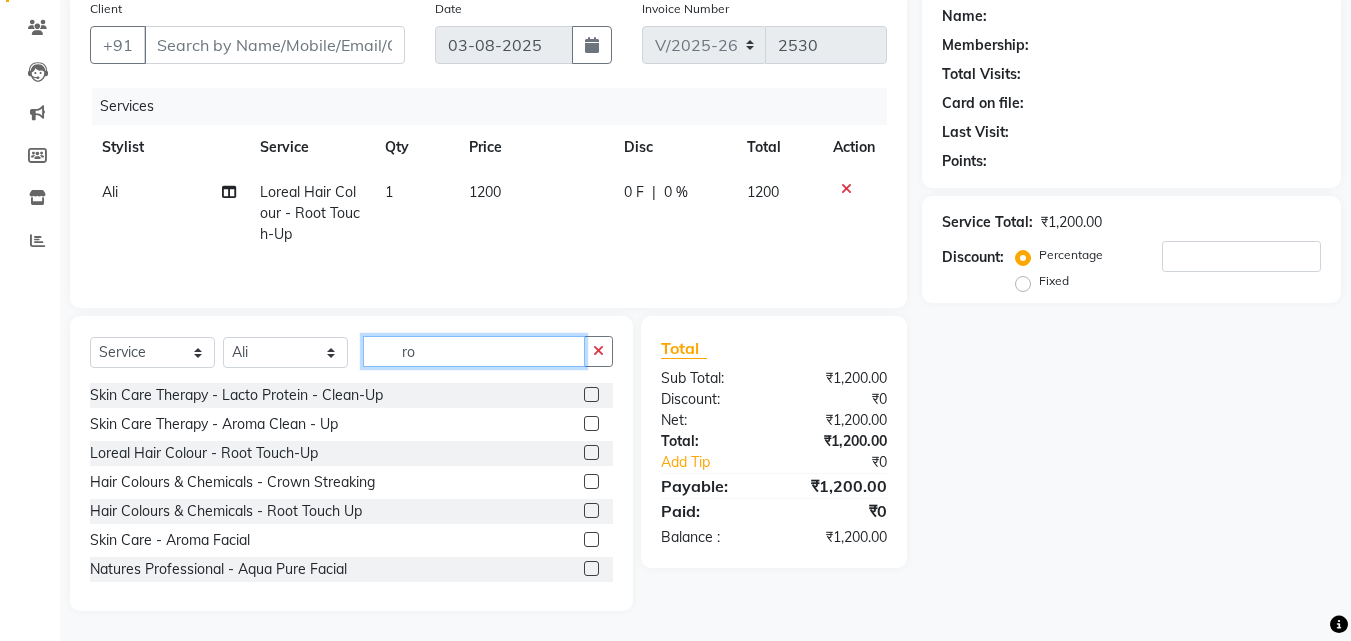 click on "ro" 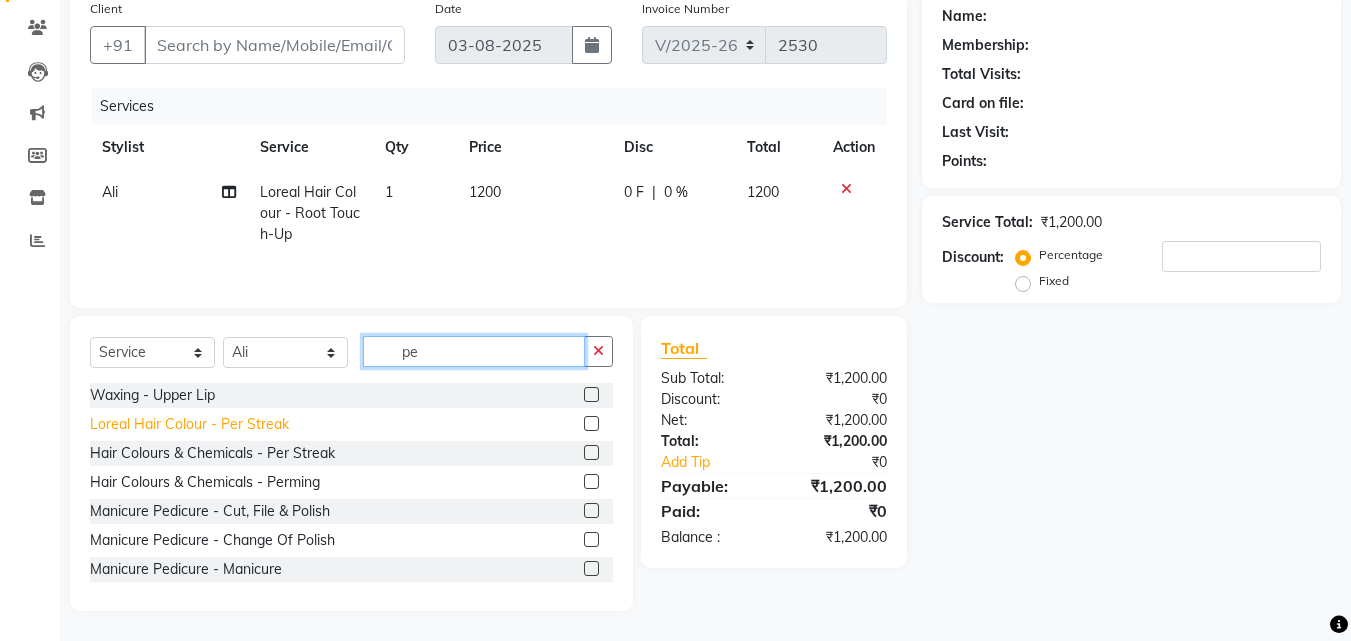 type on "pe" 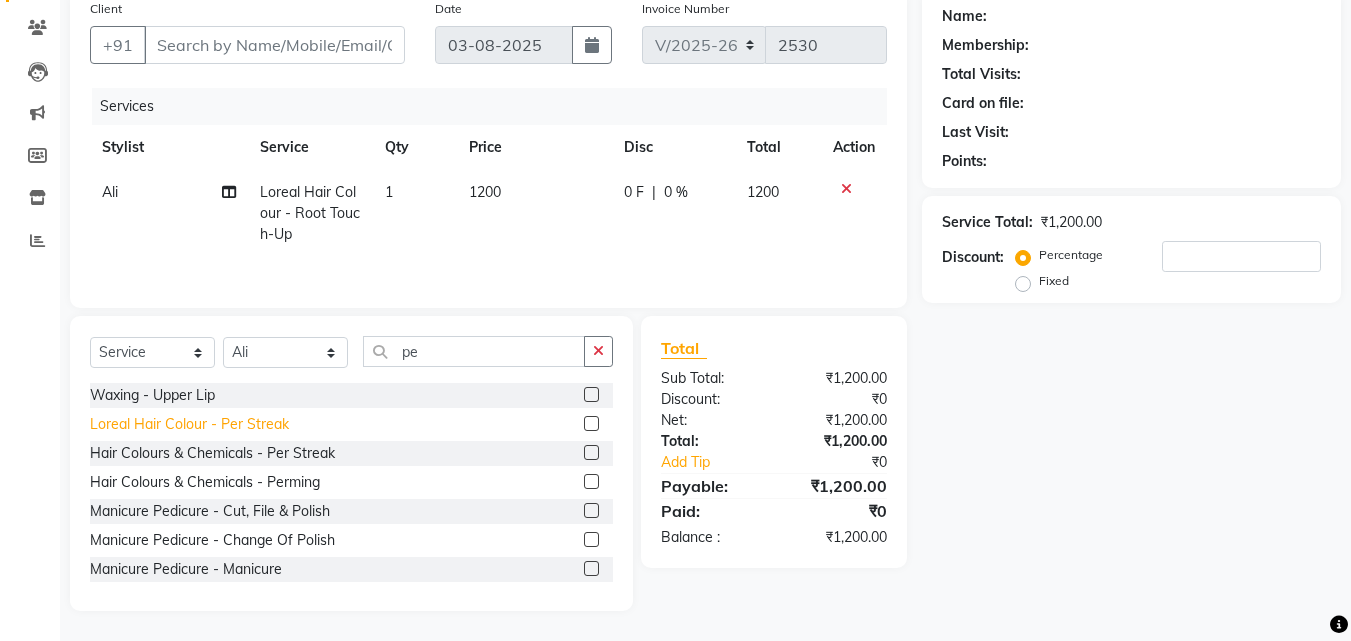 click on "Loreal Hair Colour - Per Streak" 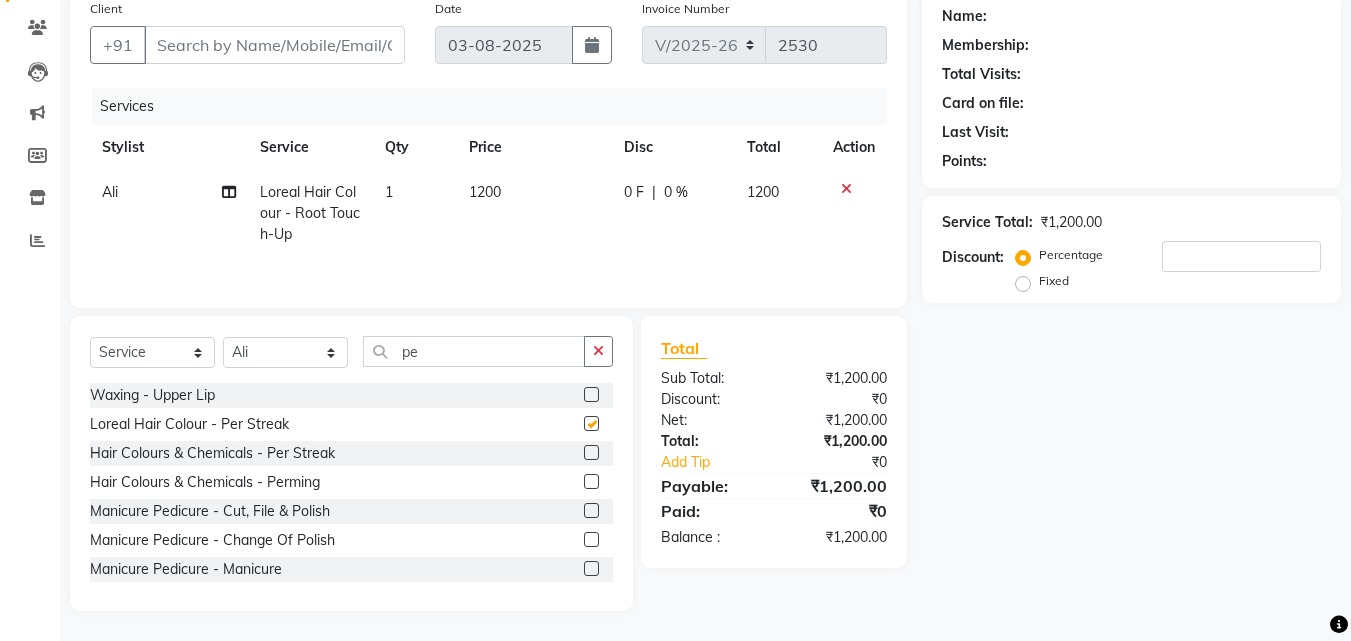 checkbox on "false" 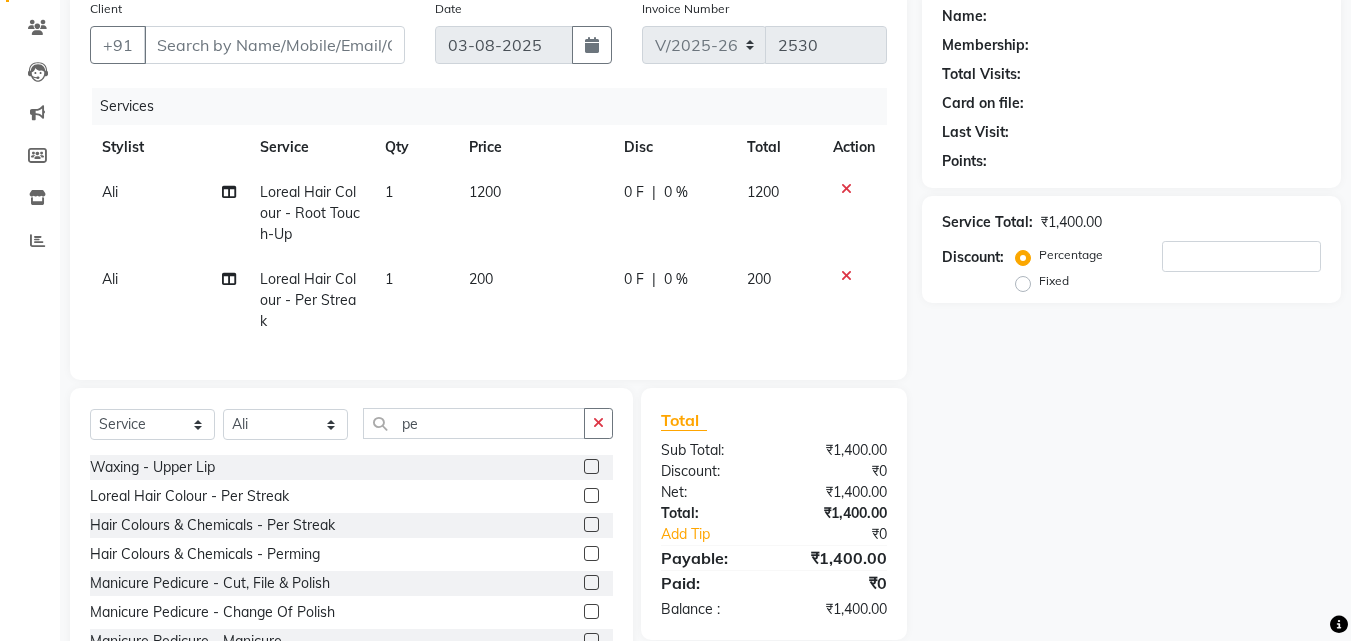 click on "1" 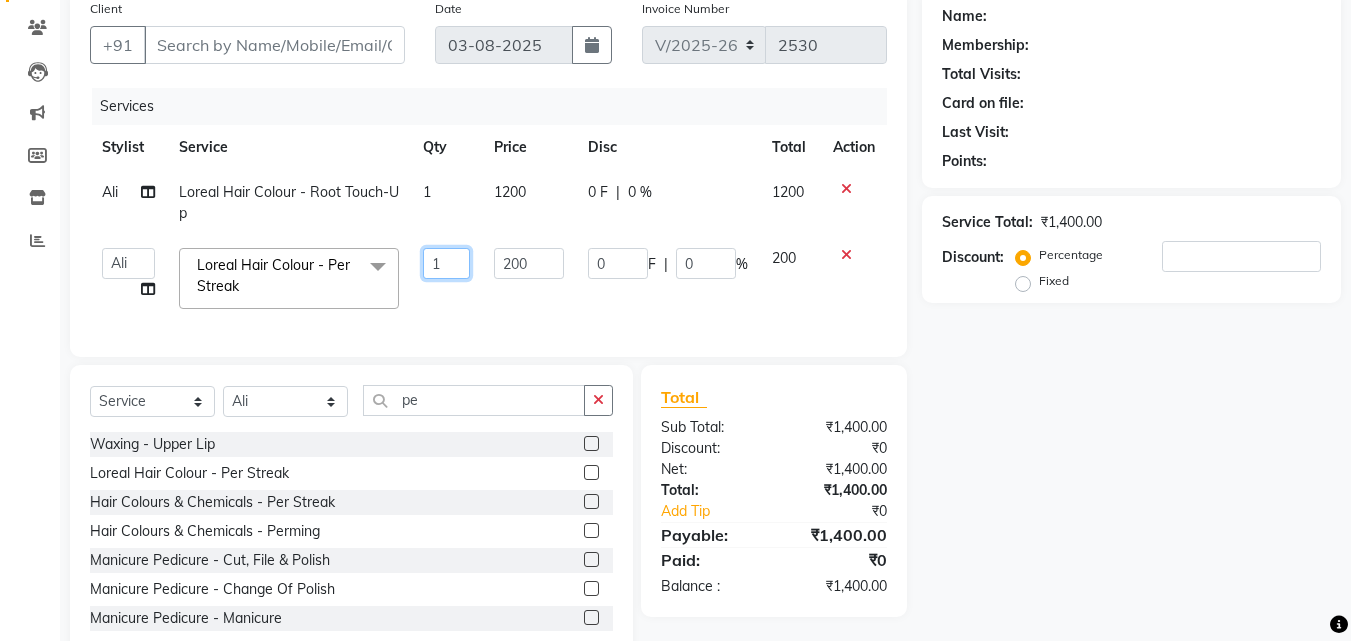 click on "1" 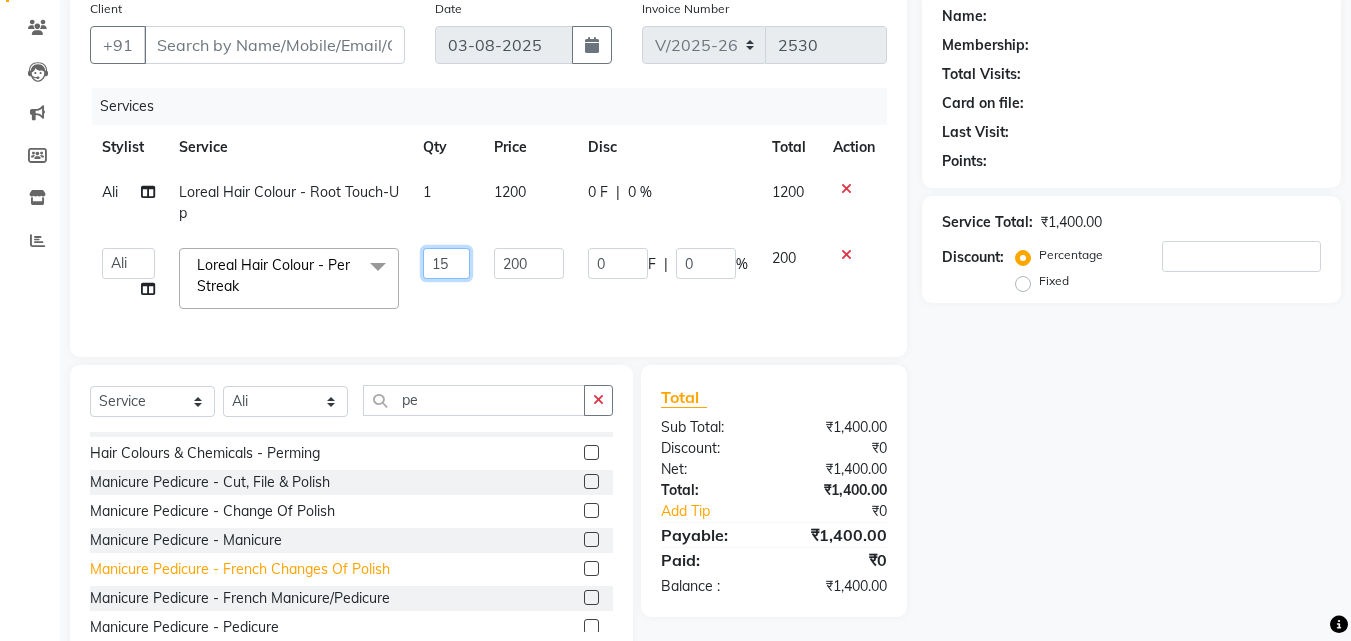 scroll, scrollTop: 200, scrollLeft: 0, axis: vertical 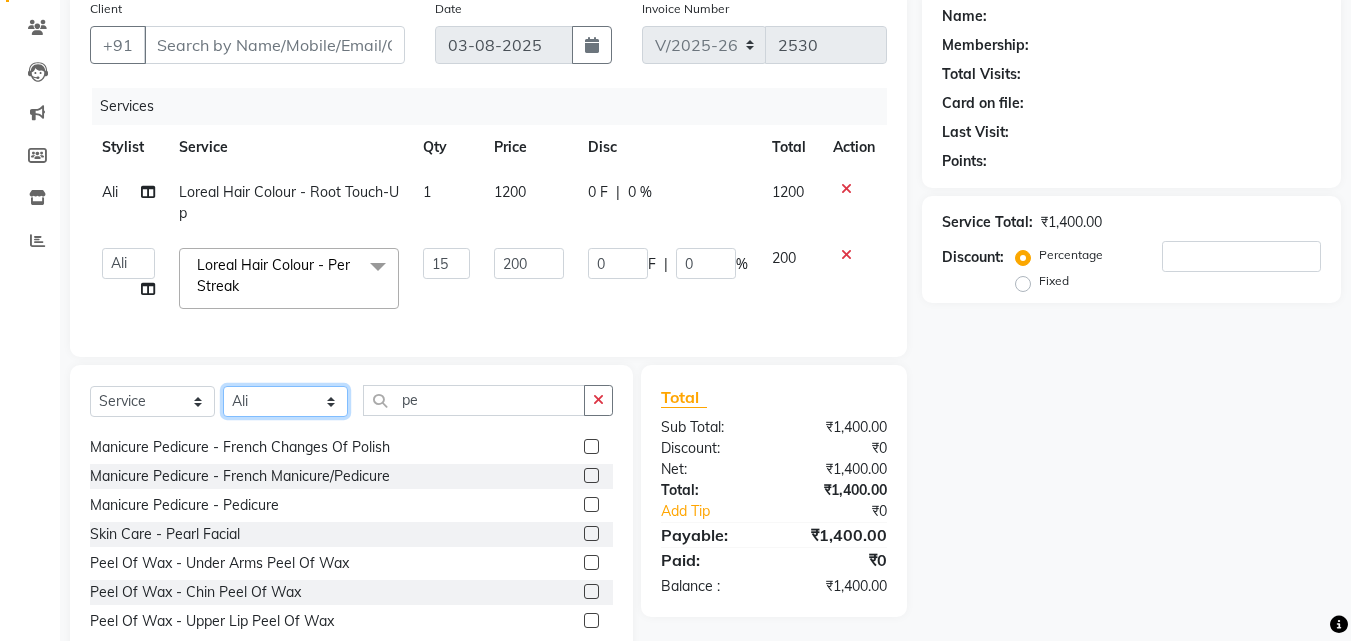 click on "Select Service Product Membership Package Voucher Prepaid Gift Card Select Stylist Afsar Ali Arun Thakur Pavithra Rajani Shwetha S Jain Siraj Sulochana Tasmiya pe Waxing - Upper Lip Loreal Hair Colour - Per Streak Hair Colours & Chemicals - Per Streak Hair Colours & Chemicals - Perming Manicure Pedicure - Cut, File & Polish Manicure Pedicure - Change Of Polish Manicure Pedicure - Manicure Manicure Pedicure - French Changes Of Polish Manicure Pedicure - French Manicure/Pedicure Manicure Pedicure - Pedicure Skin Care - Pearl Facial Peel Of Wax - Under Arms Peel Of Wax Peel Of Wax - Chin Peel Of Wax Peel Of Wax - Upper Lip Peel Of Wax Peel Of Wax - Side Locks Peel Of Wax Peel Of Wax - Full Face Peel Of Wax Threading - Upper Lip Threading" 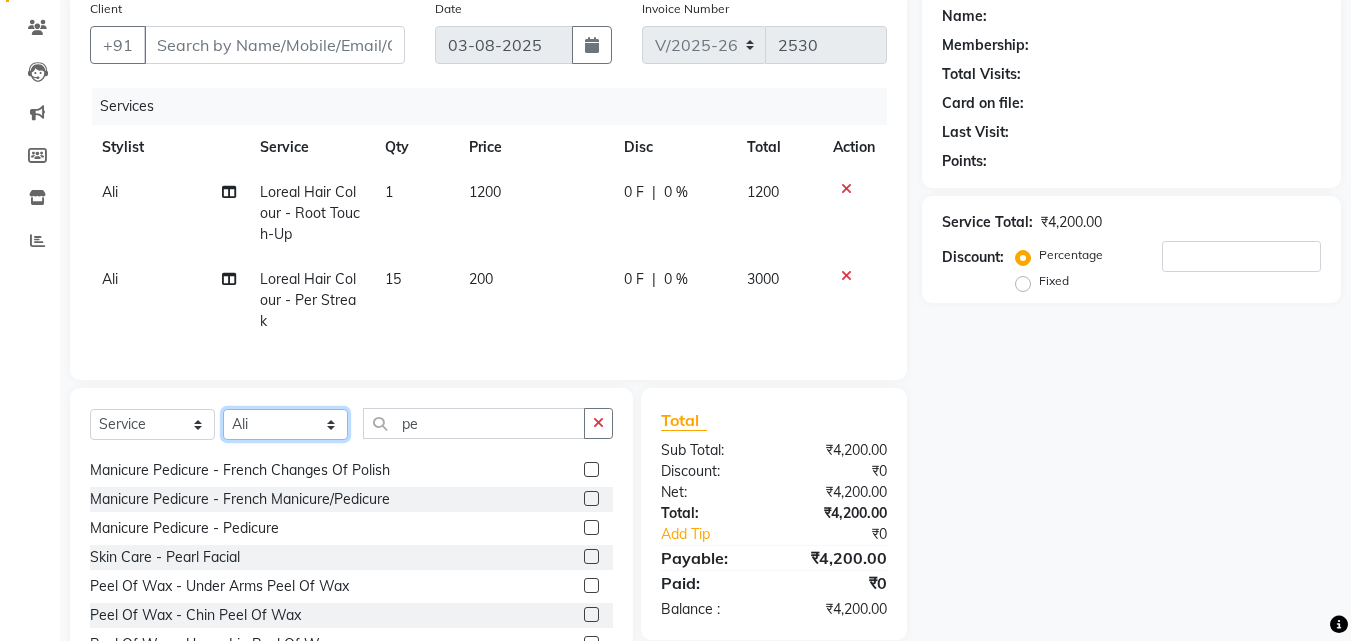 select on "23958" 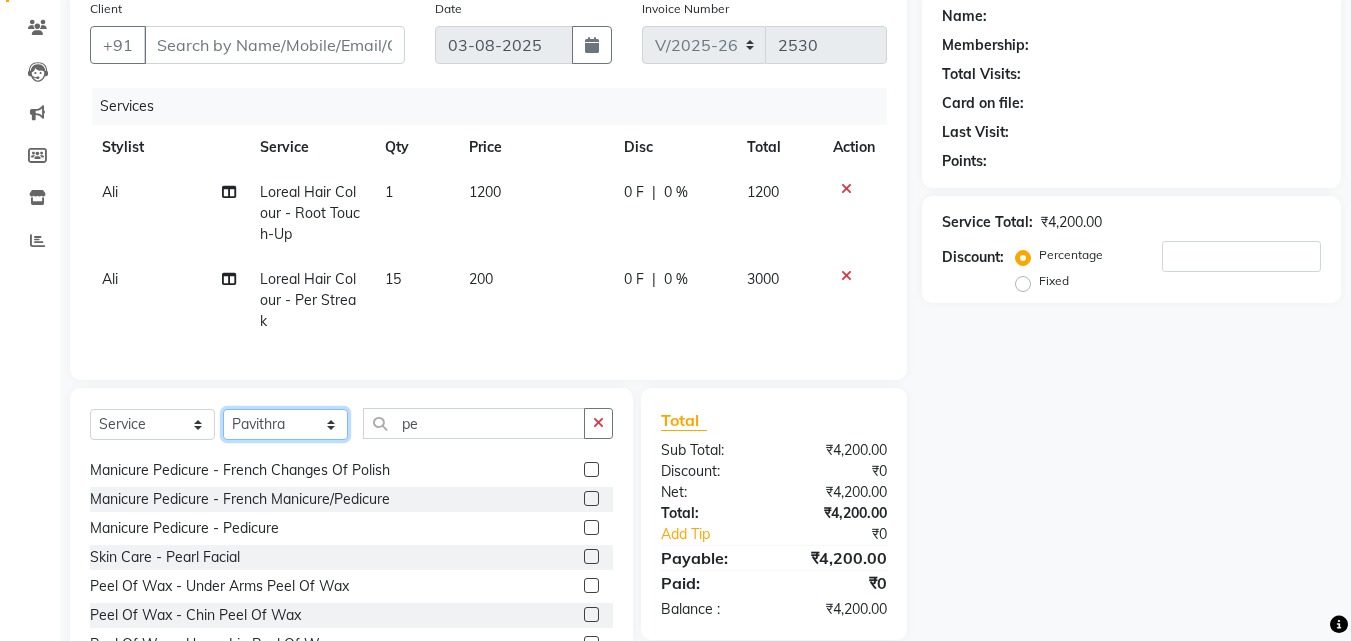 click on "Select Stylist Afsar Ali Arun Thakur Pavithra Rajani Shwetha S Jain Siraj Sulochana Tasmiya" 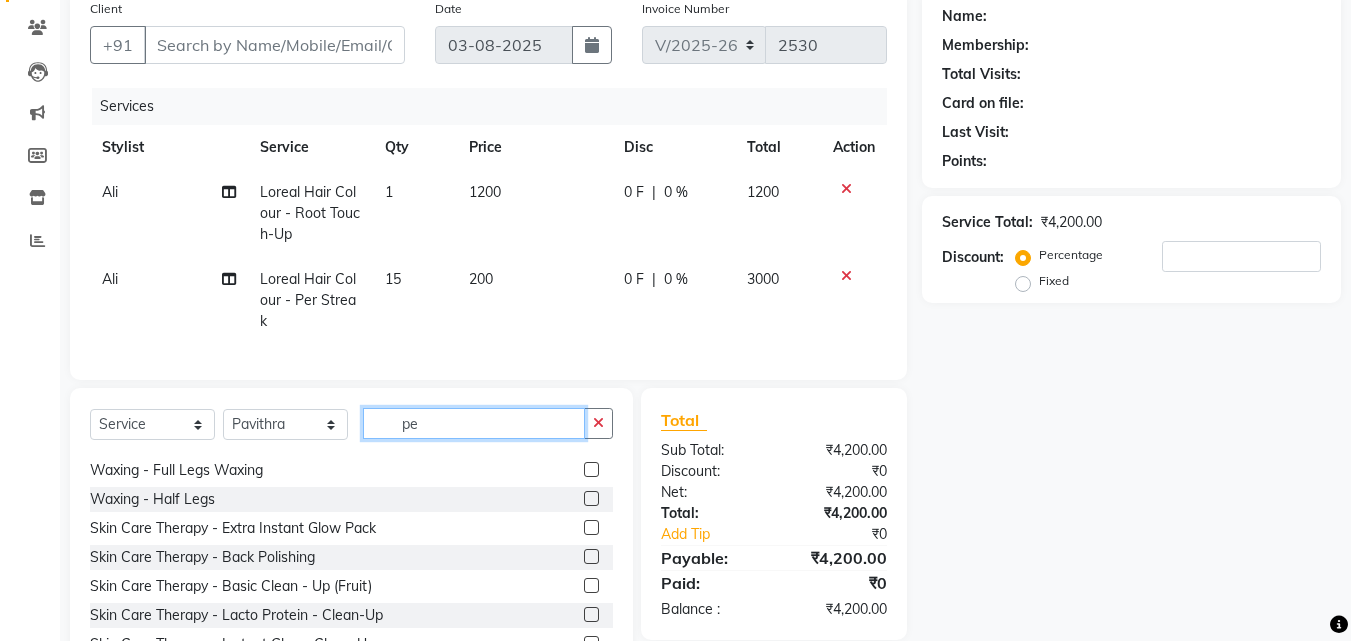 click on "pe" 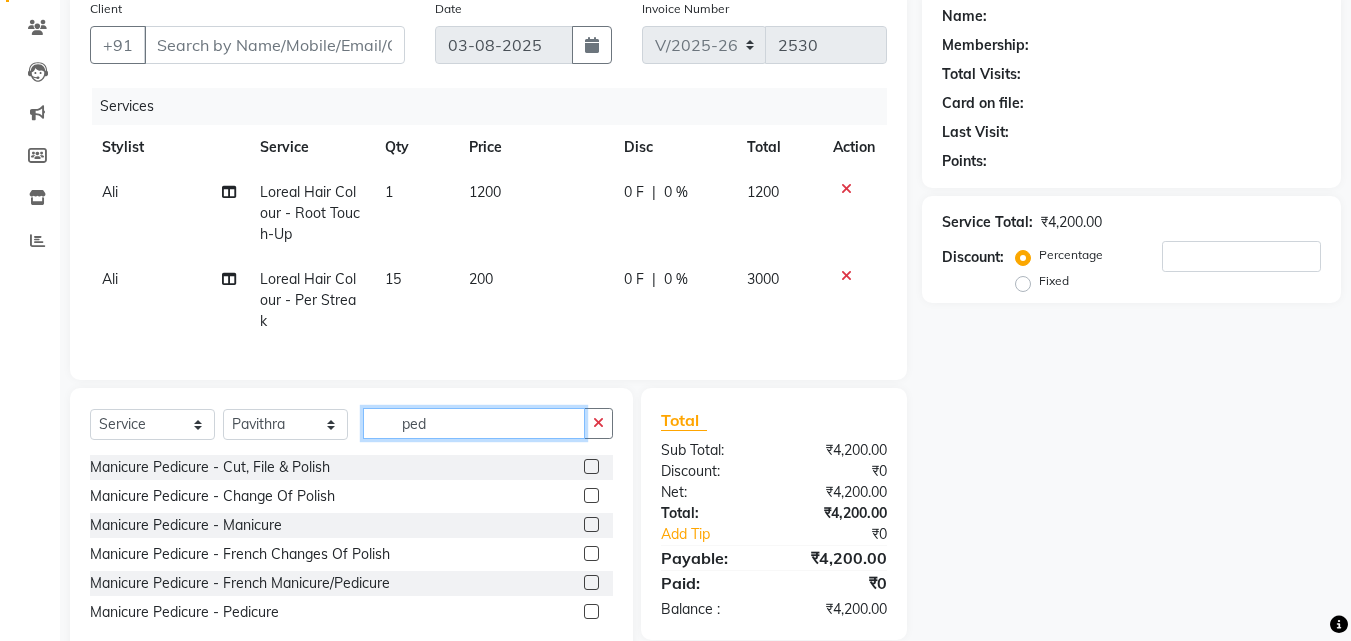 scroll, scrollTop: 0, scrollLeft: 0, axis: both 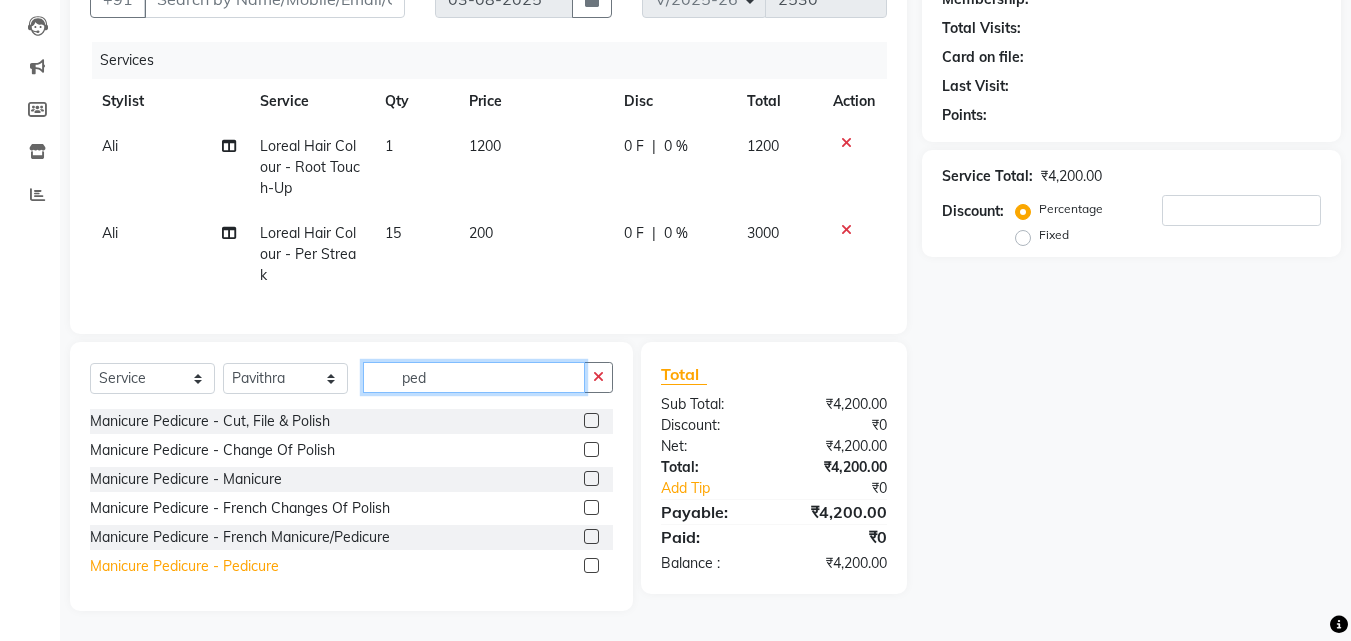 type on "ped" 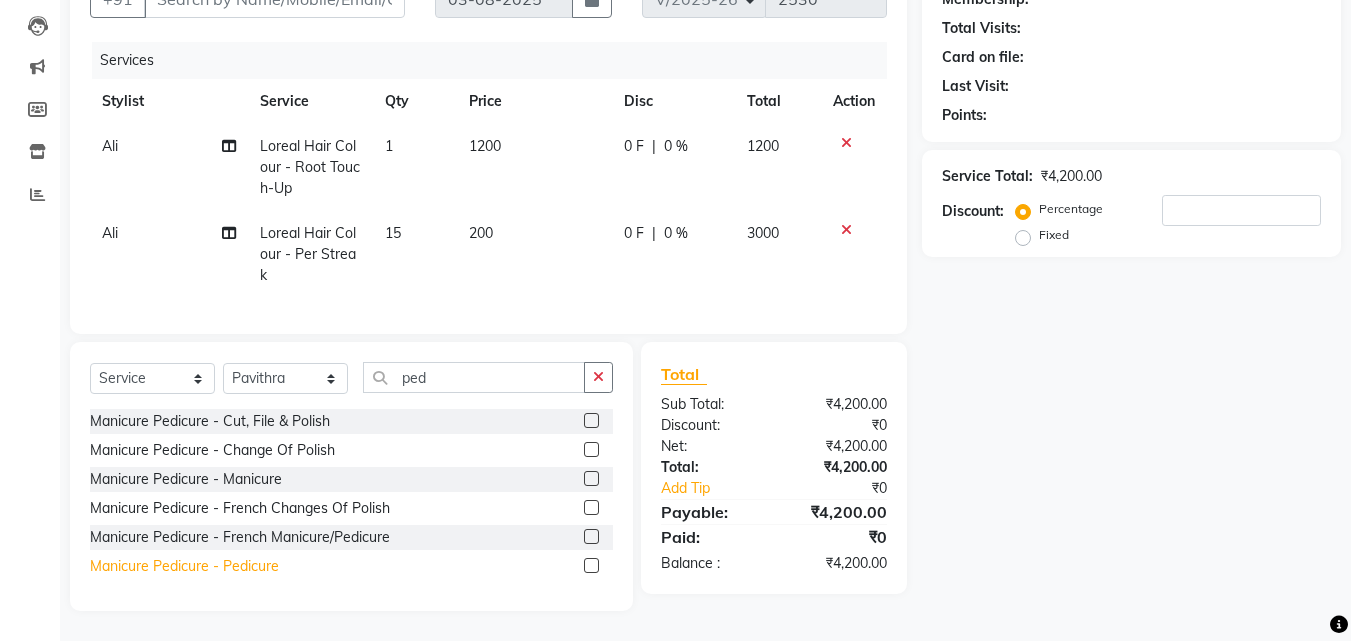 click on "Manicure  Pedicure - Pedicure" 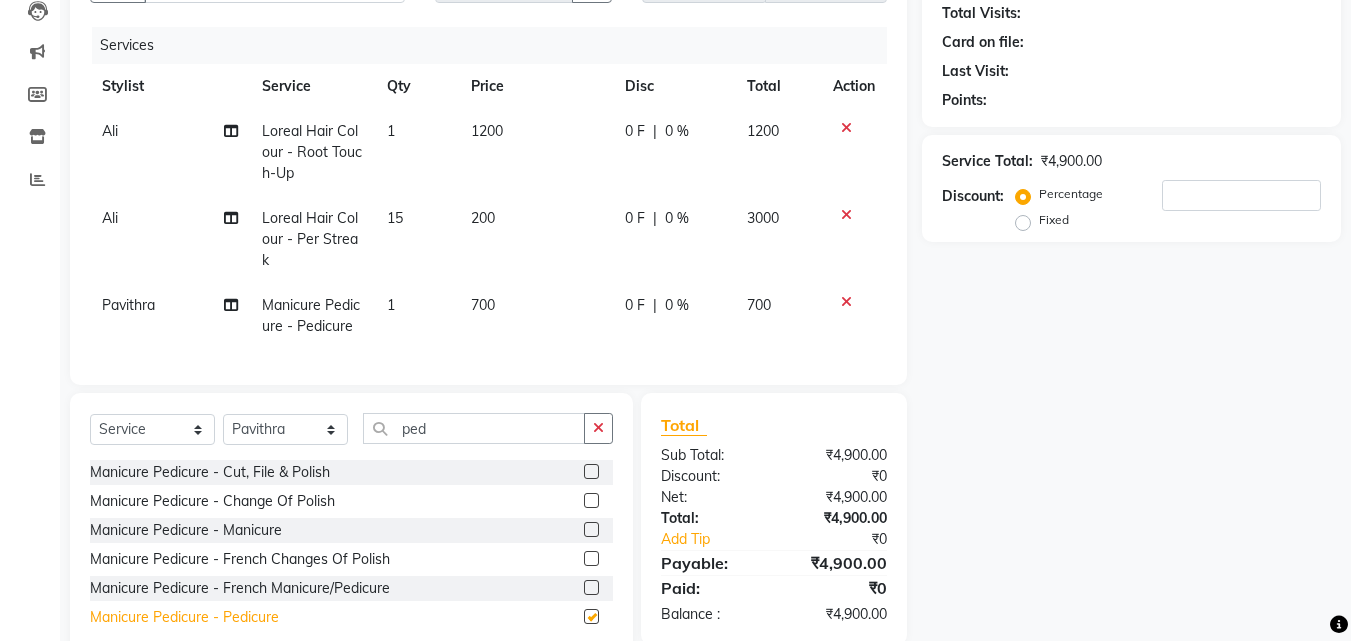 checkbox on "false" 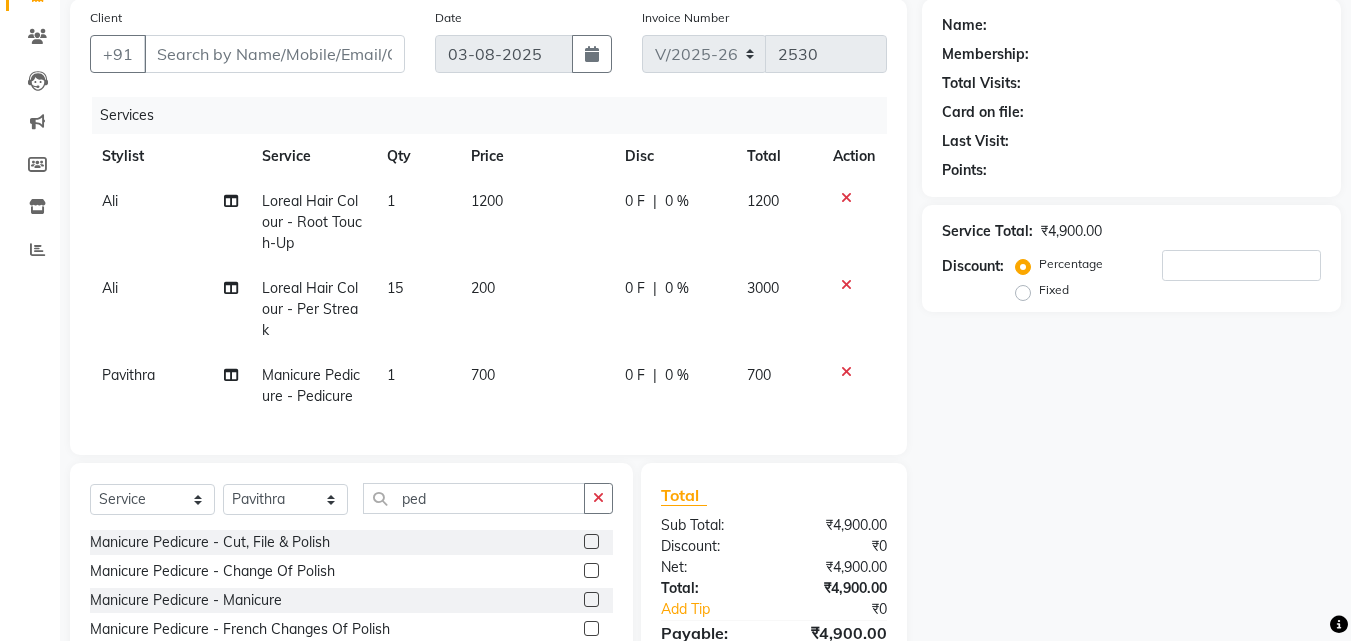 scroll, scrollTop: 21, scrollLeft: 0, axis: vertical 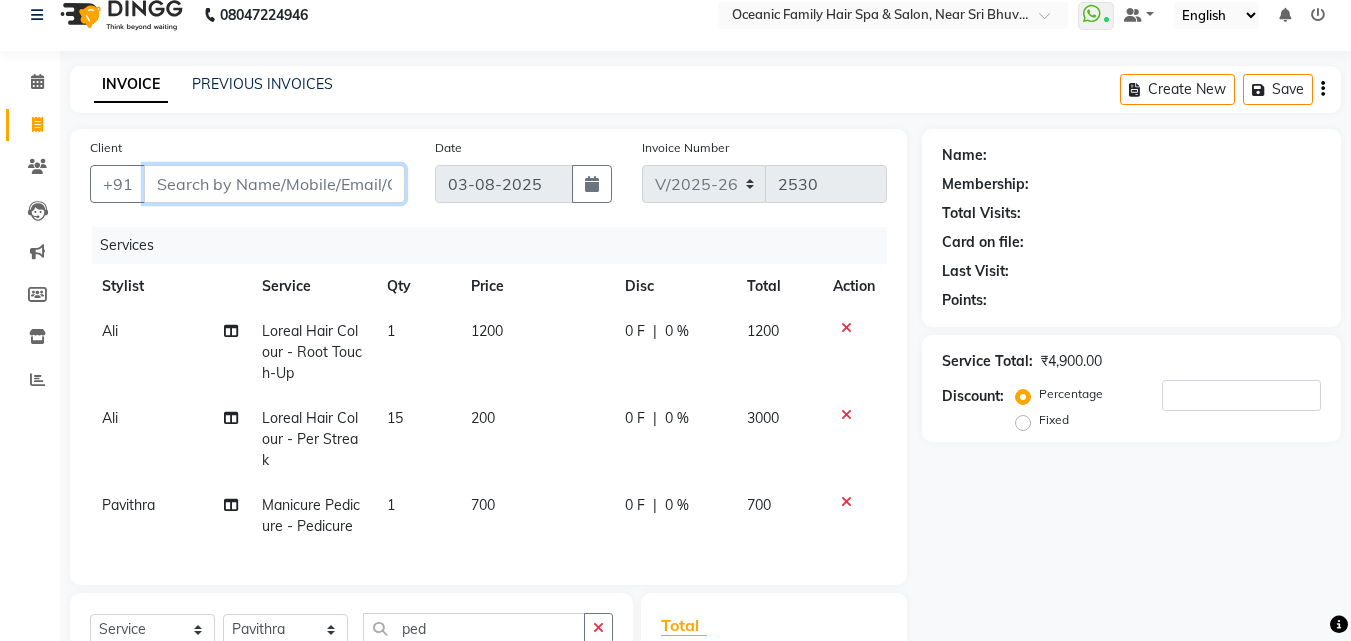 click on "Client" at bounding box center (274, 184) 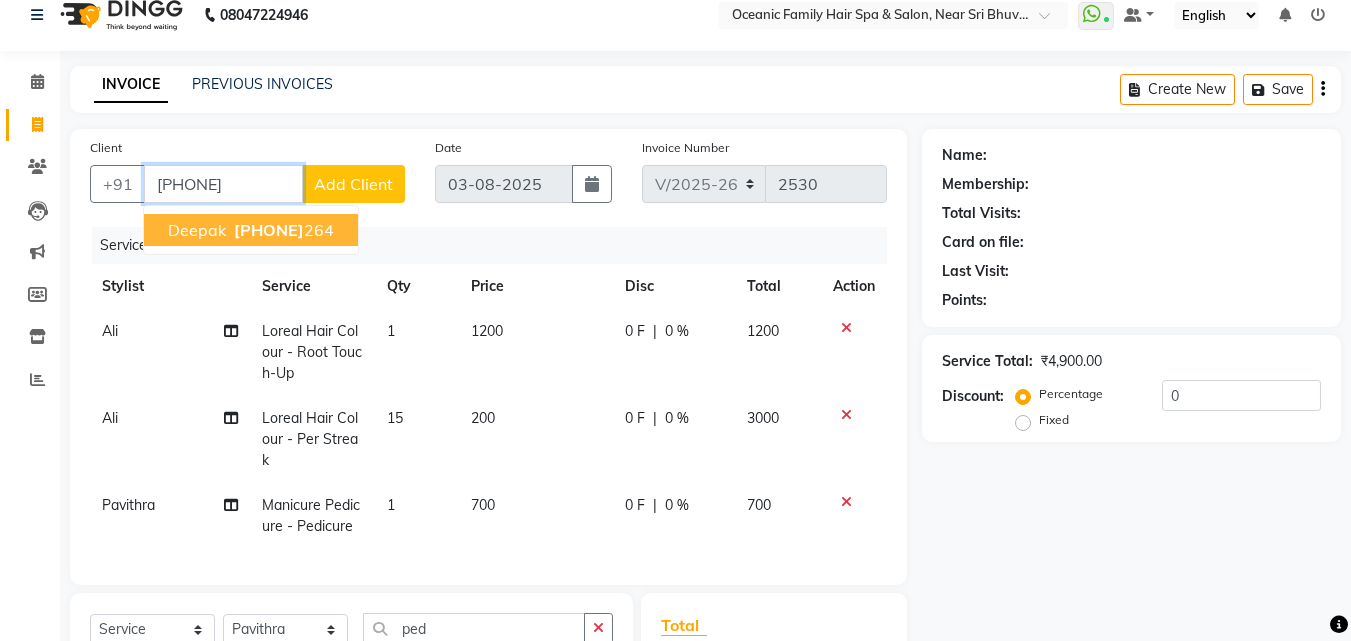 click on "[PHONE]" at bounding box center [269, 230] 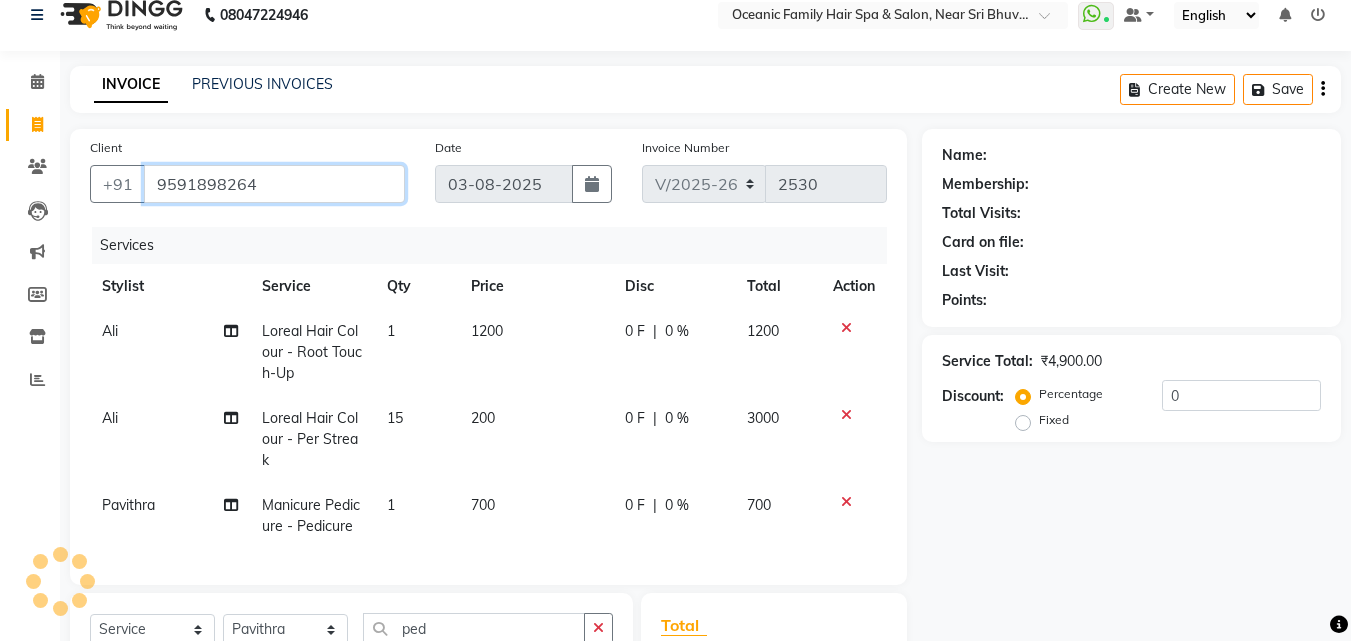 type on "9591898264" 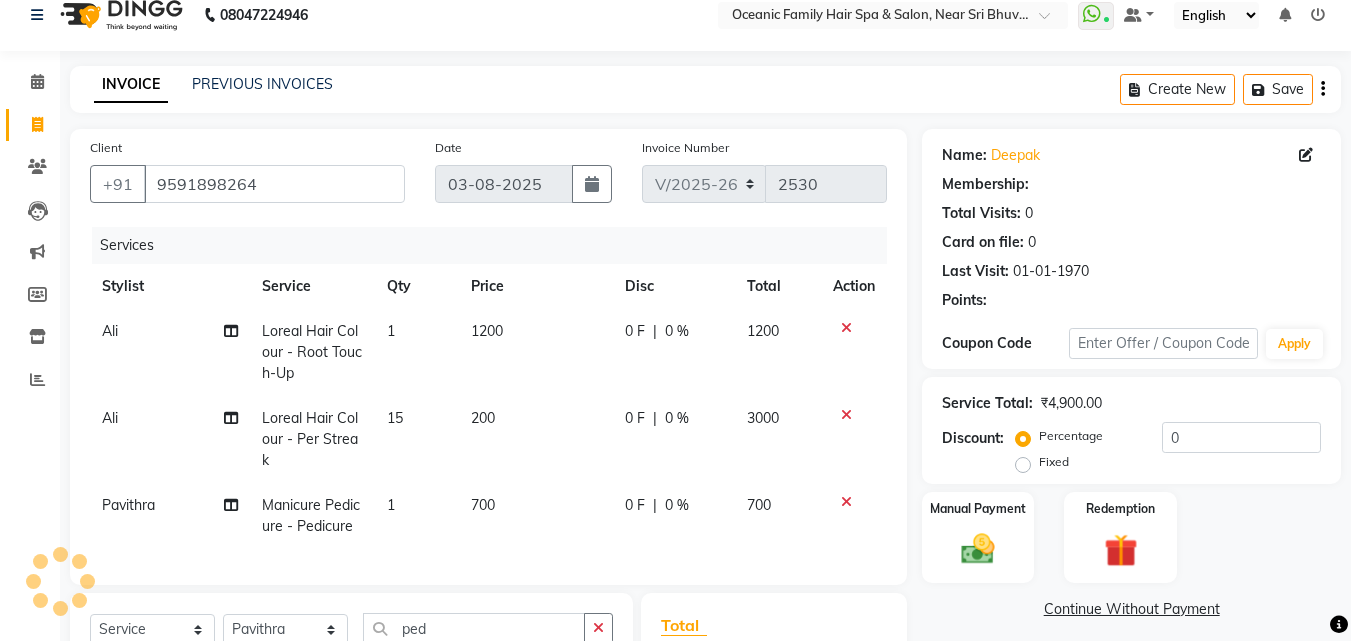 select on "1: Object" 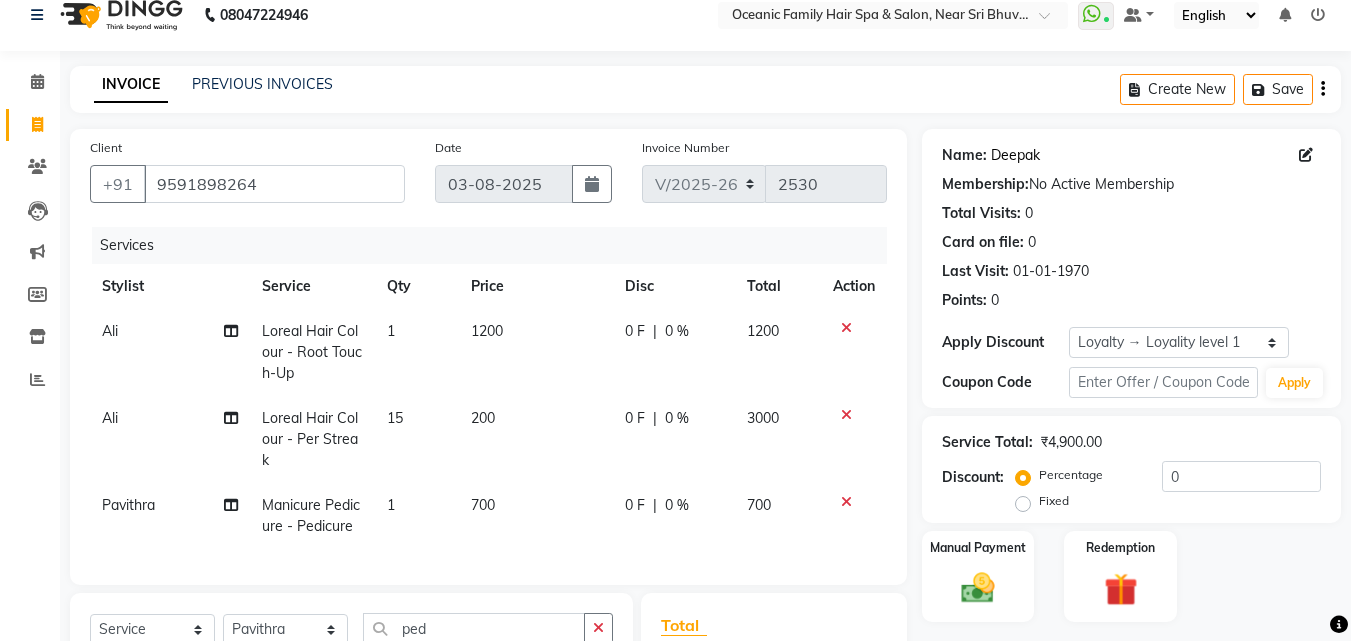 click on "Deepak" 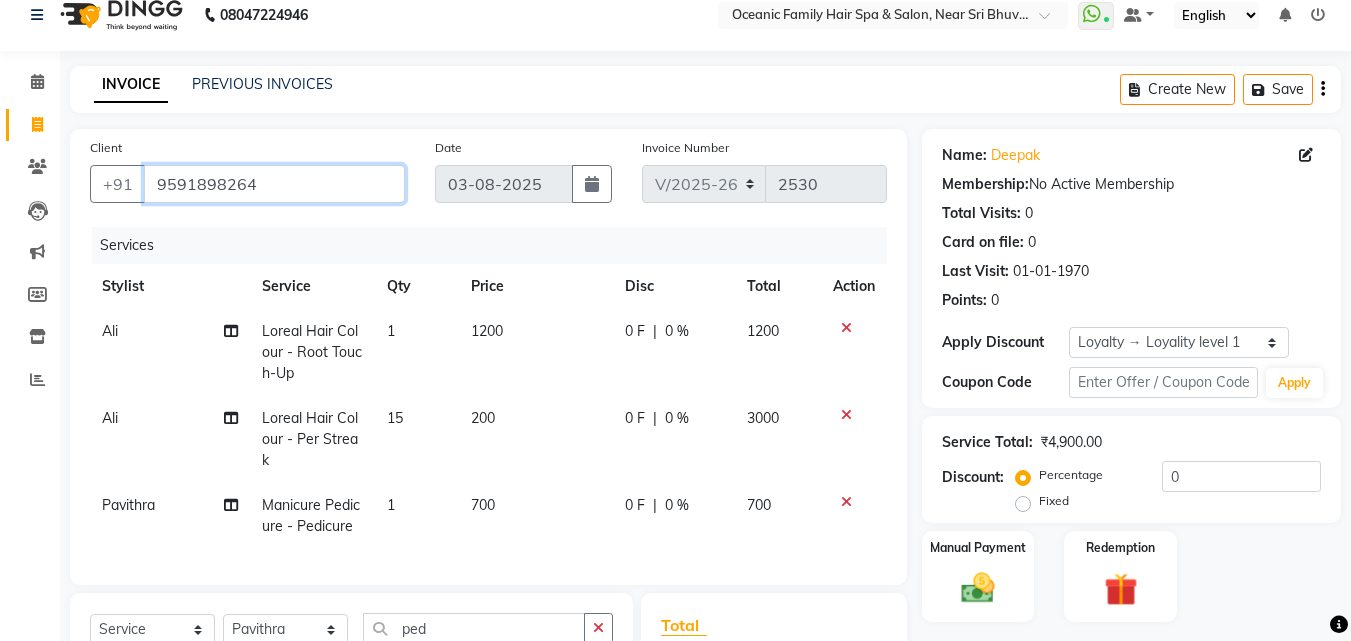 click on "9591898264" at bounding box center [274, 184] 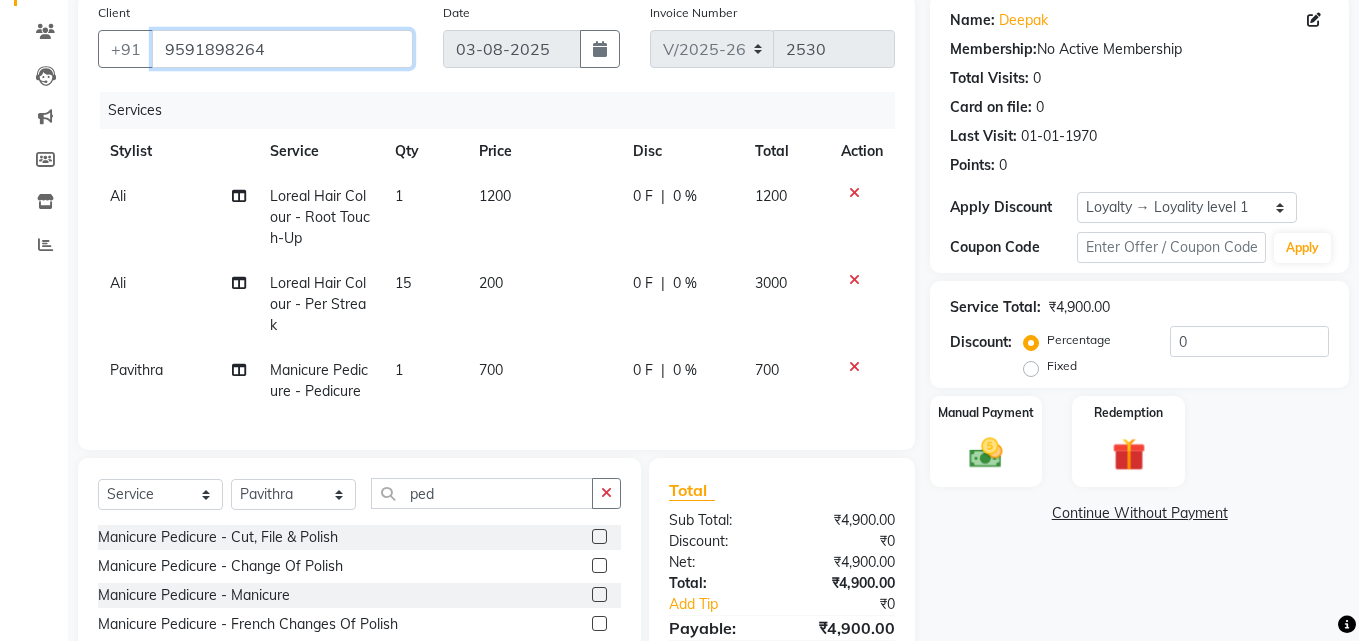 scroll, scrollTop: 121, scrollLeft: 0, axis: vertical 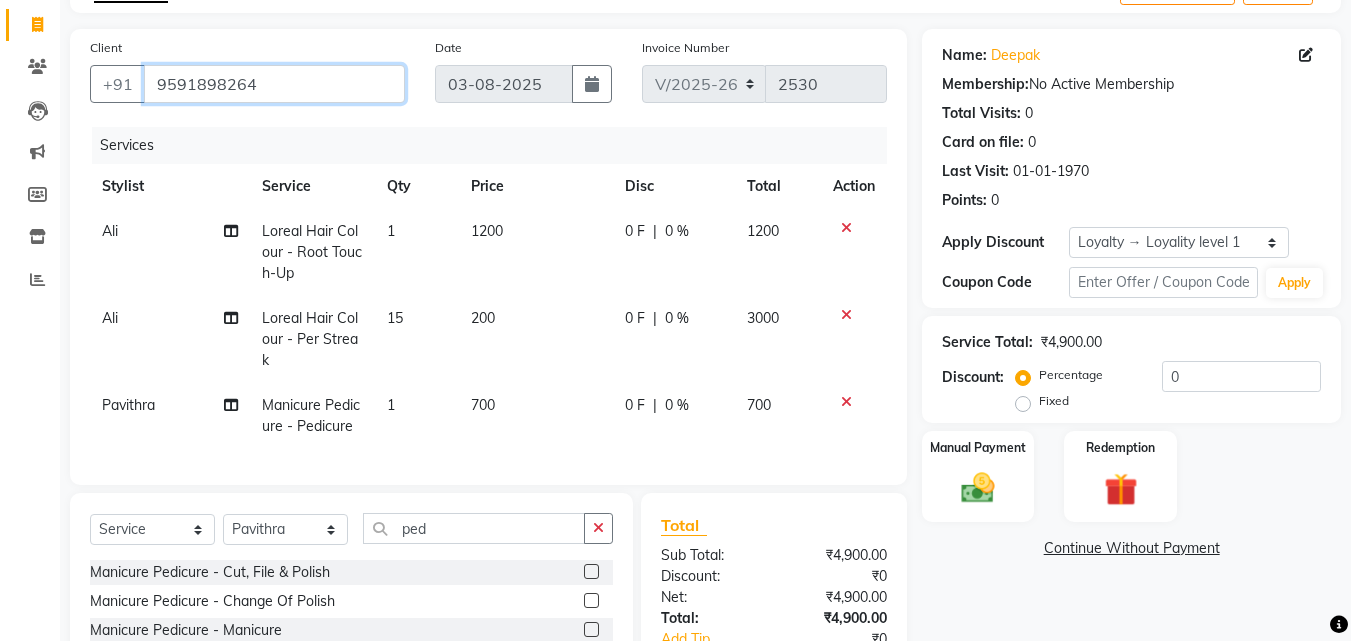 click on "9591898264" at bounding box center [274, 84] 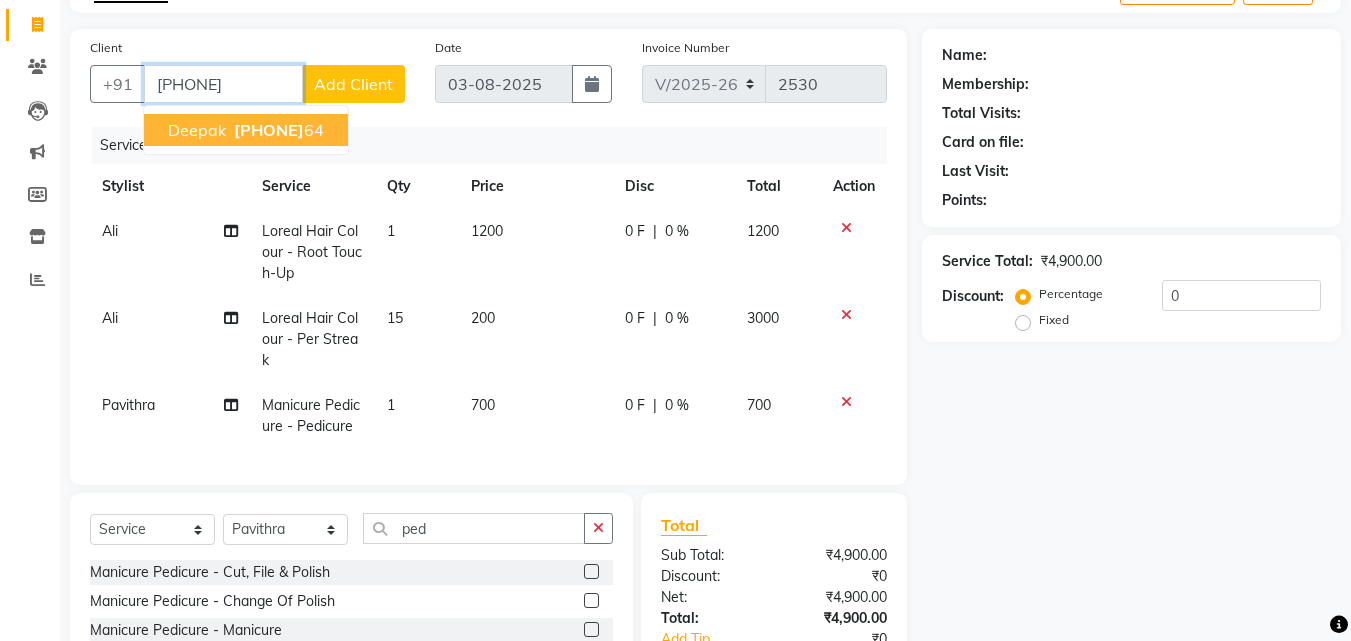 click on "[PHONE]" at bounding box center [269, 130] 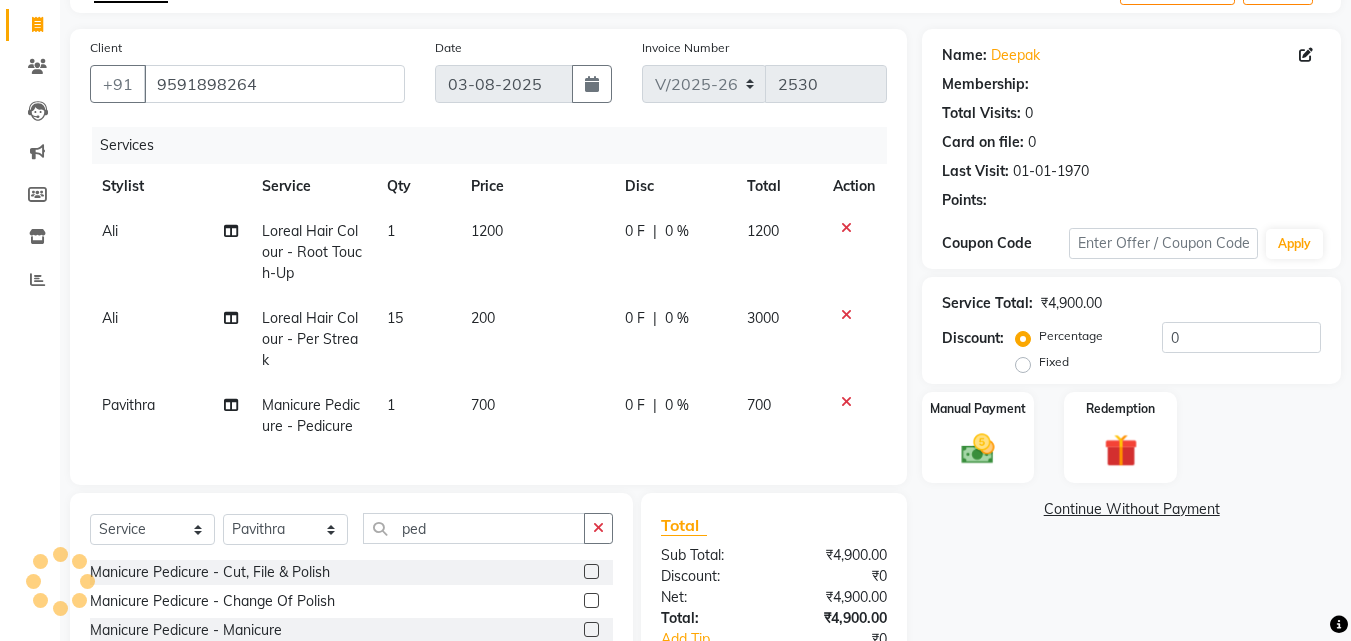 select on "1: Object" 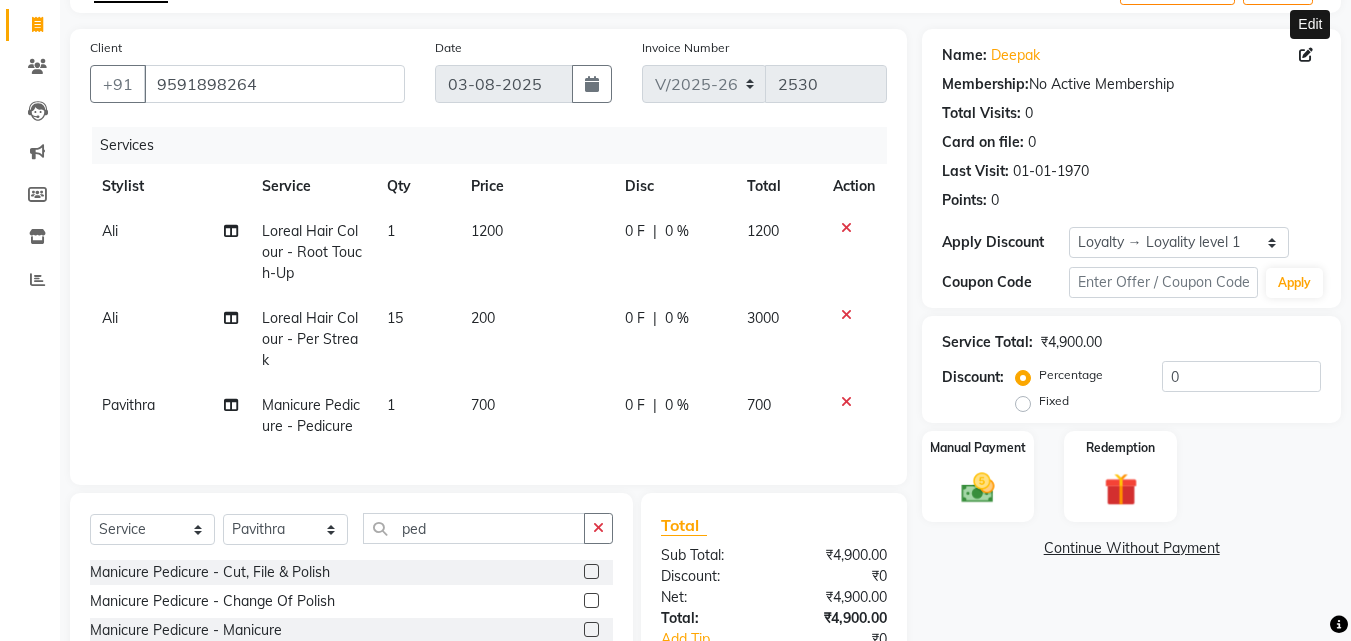 click 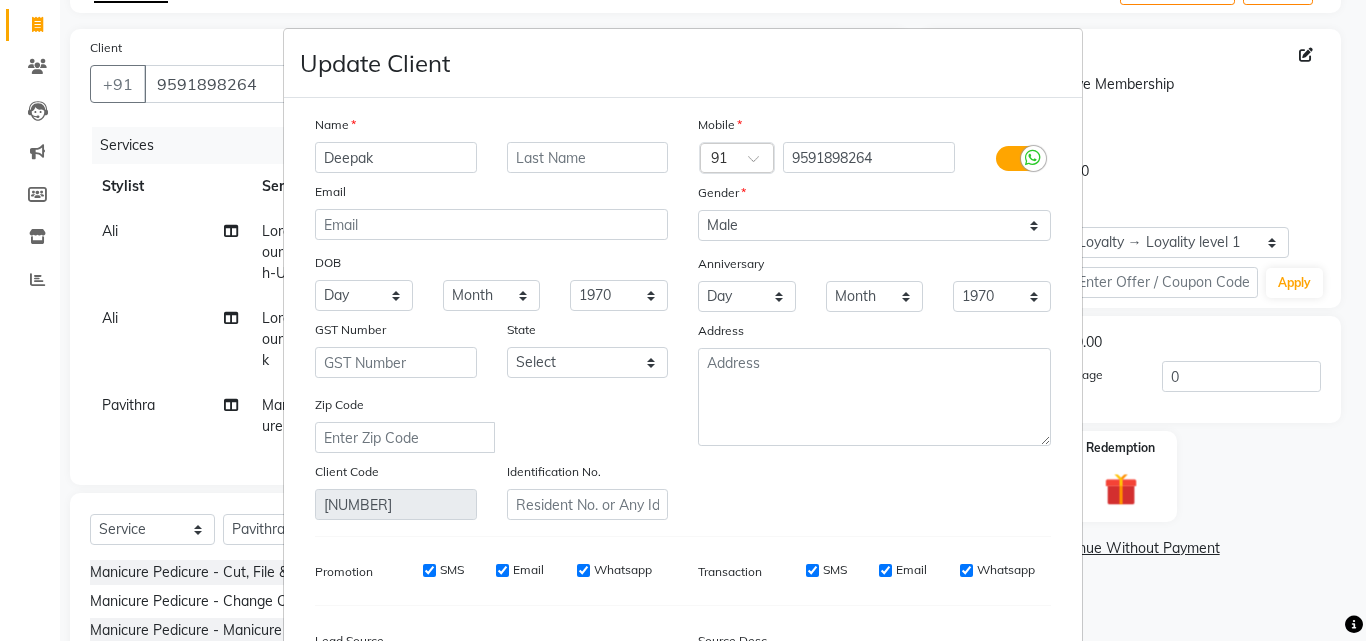 click on "Deepak" at bounding box center [396, 157] 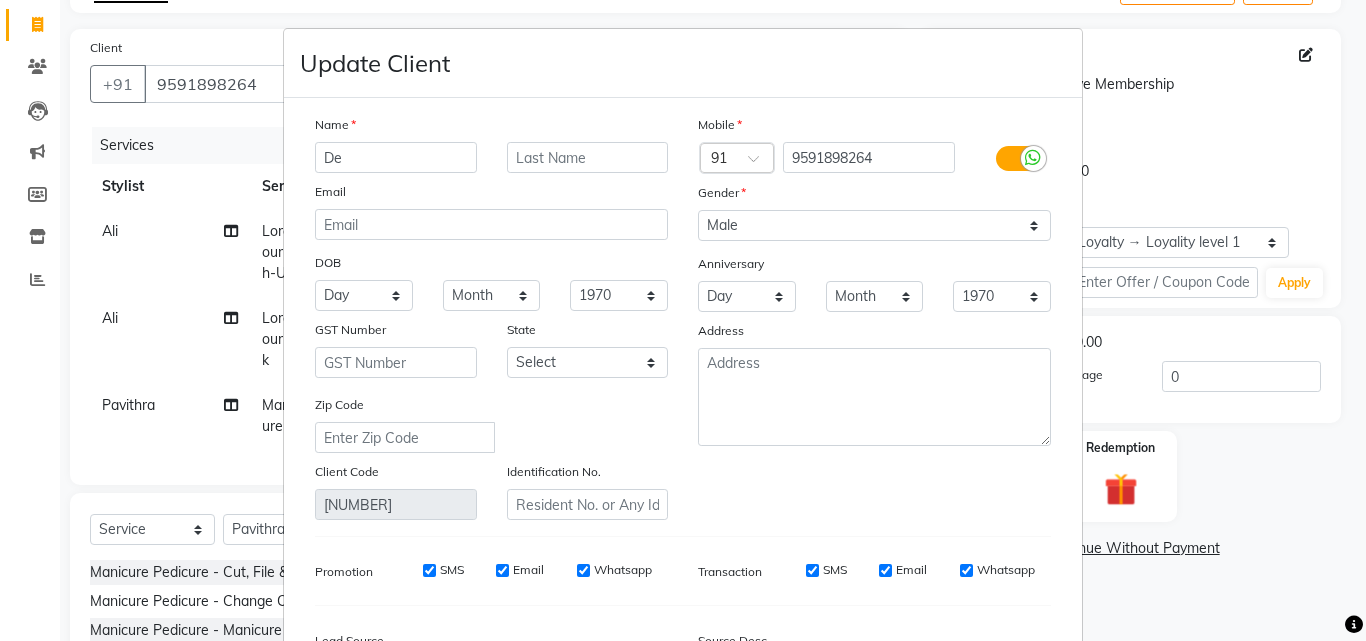 type on "D" 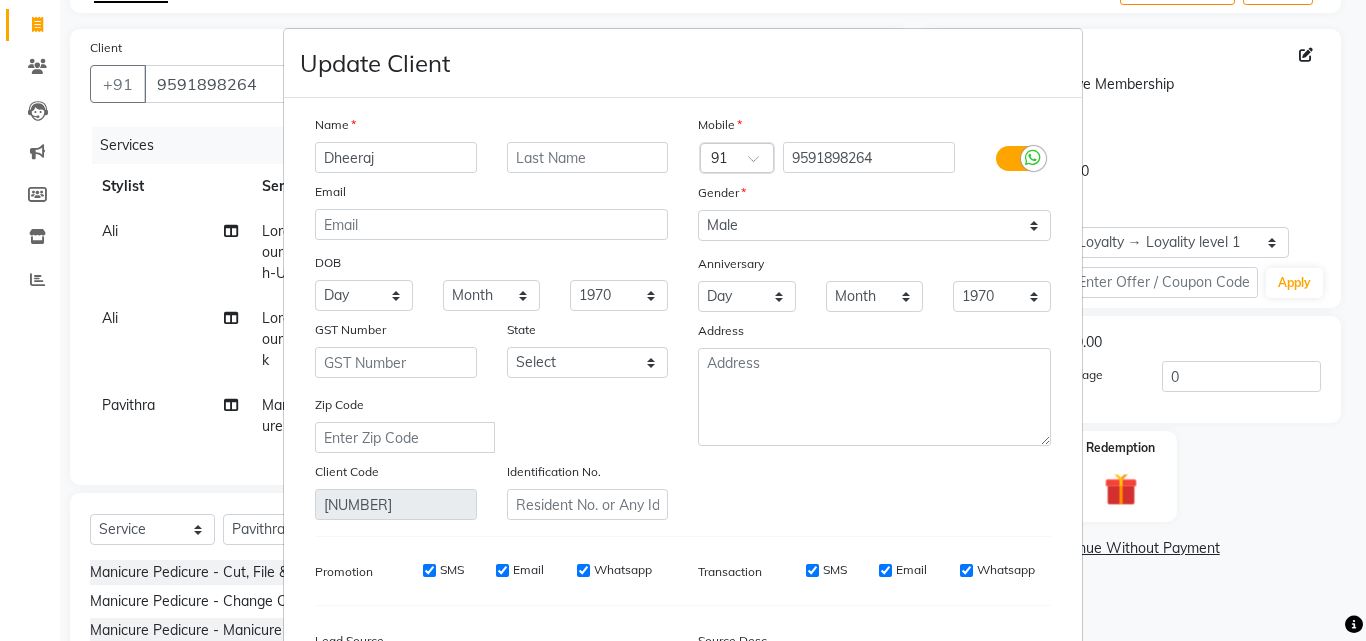 type on "Dheeraj" 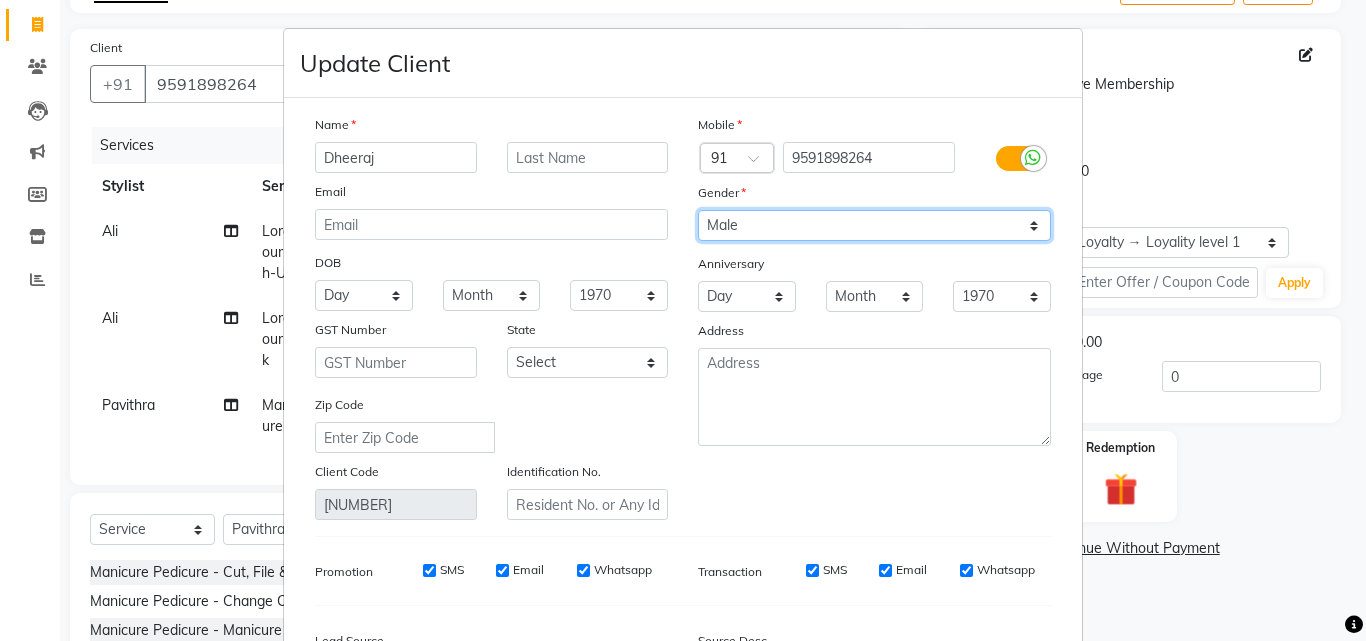 click on "Select Male Female Other Prefer Not To Say" at bounding box center (874, 225) 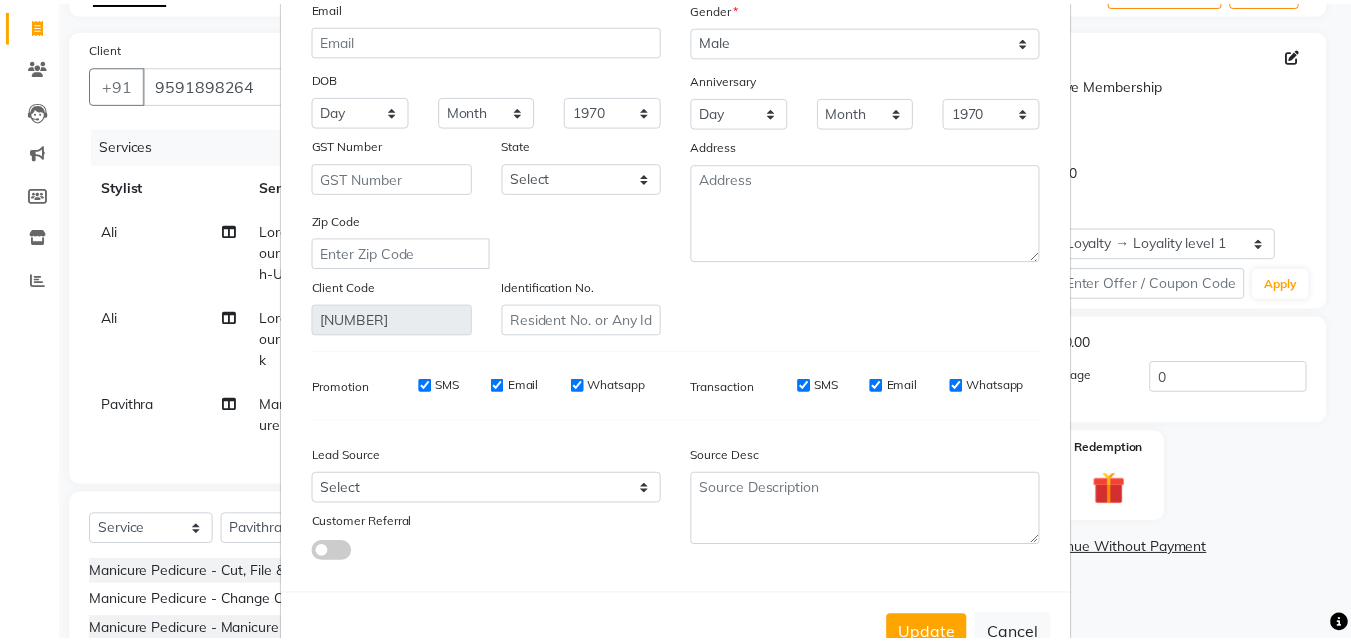 scroll, scrollTop: 228, scrollLeft: 0, axis: vertical 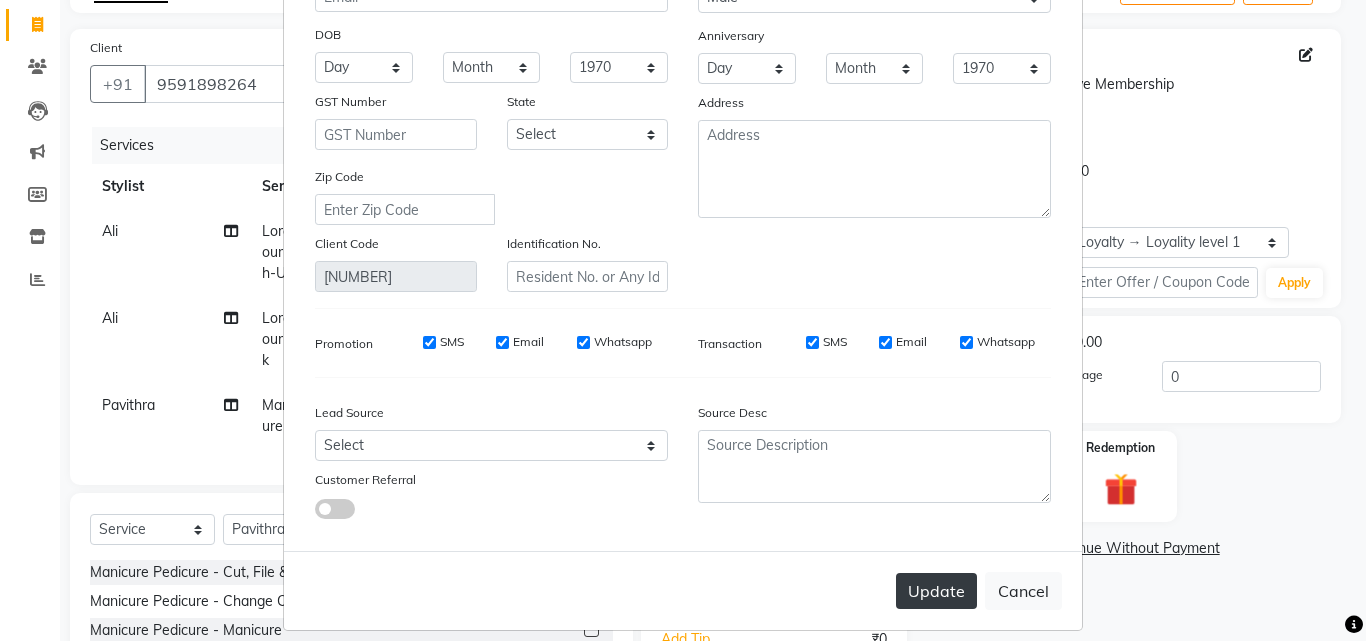 drag, startPoint x: 940, startPoint y: 595, endPoint x: 939, endPoint y: 568, distance: 27.018513 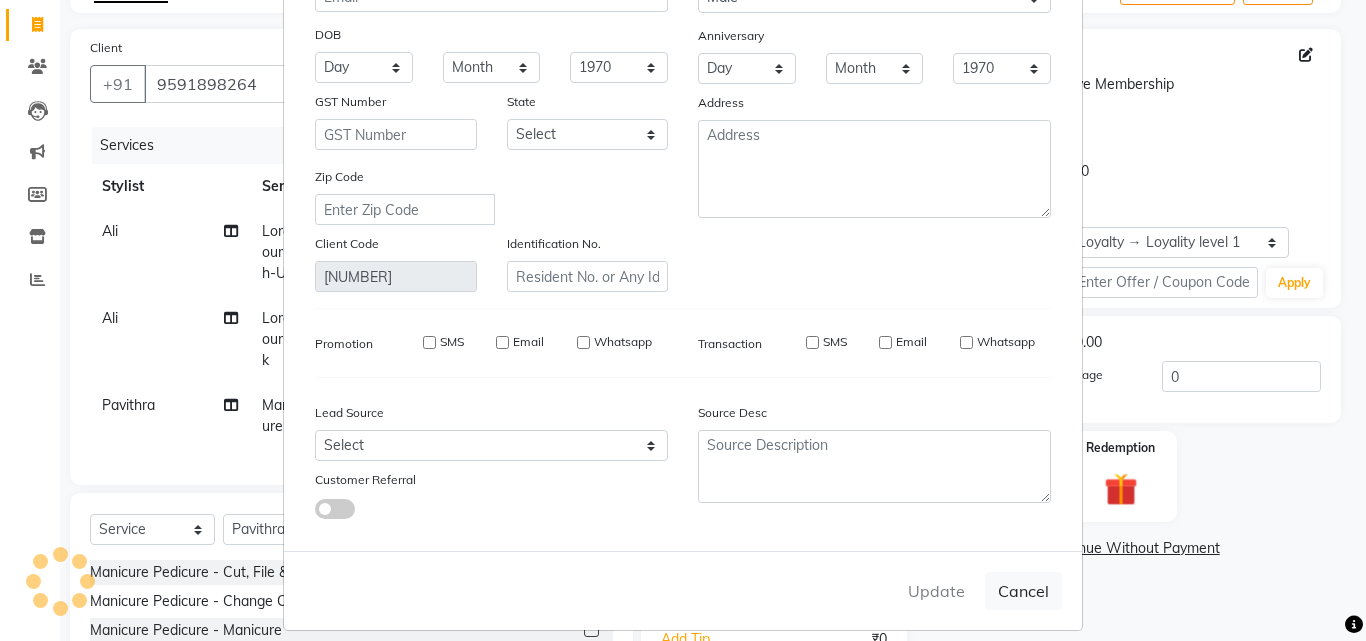 type 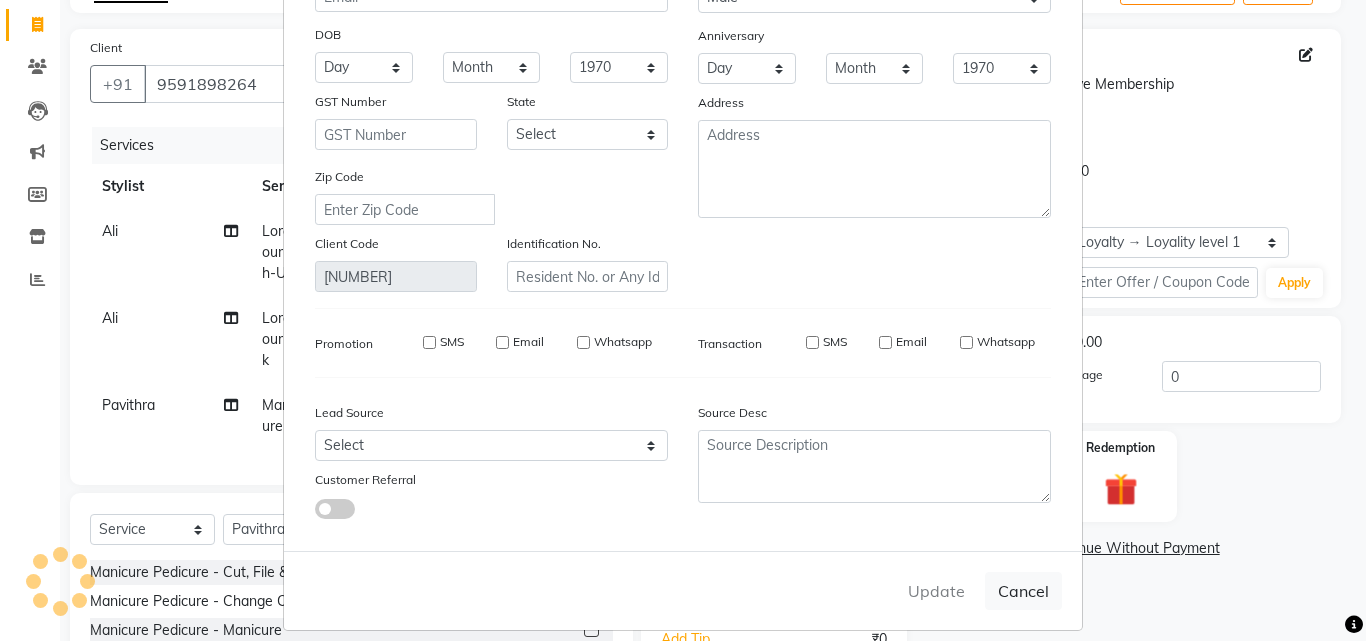 select 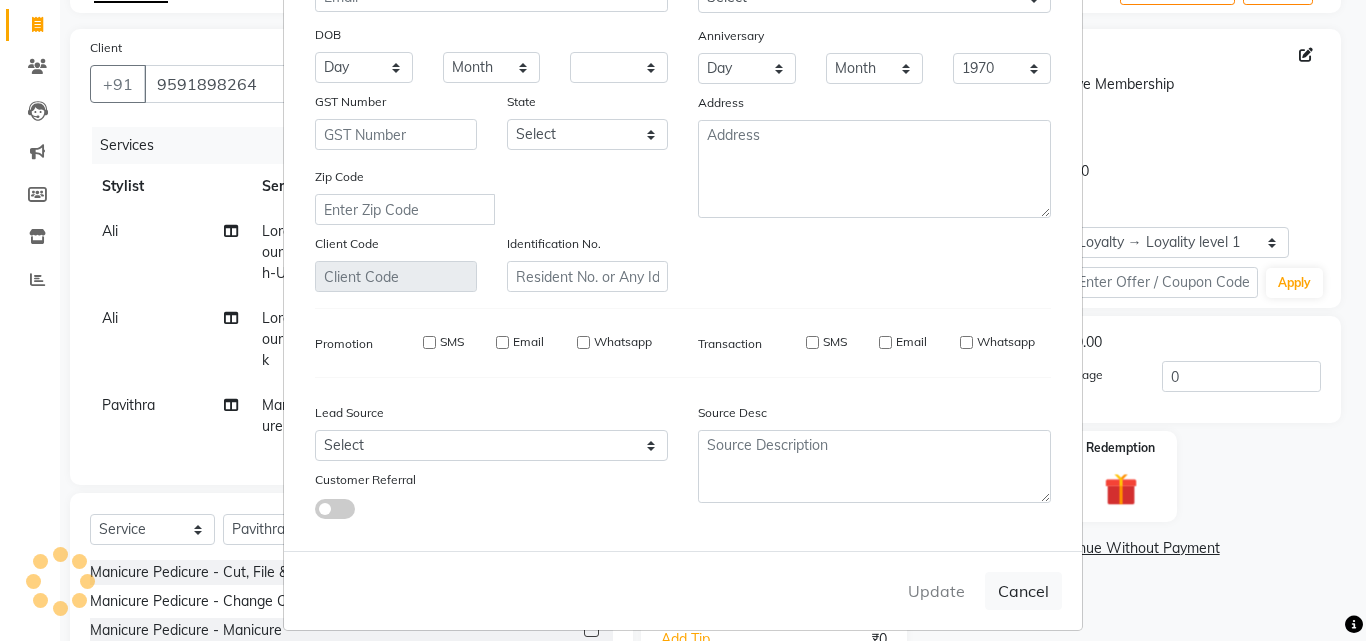 select 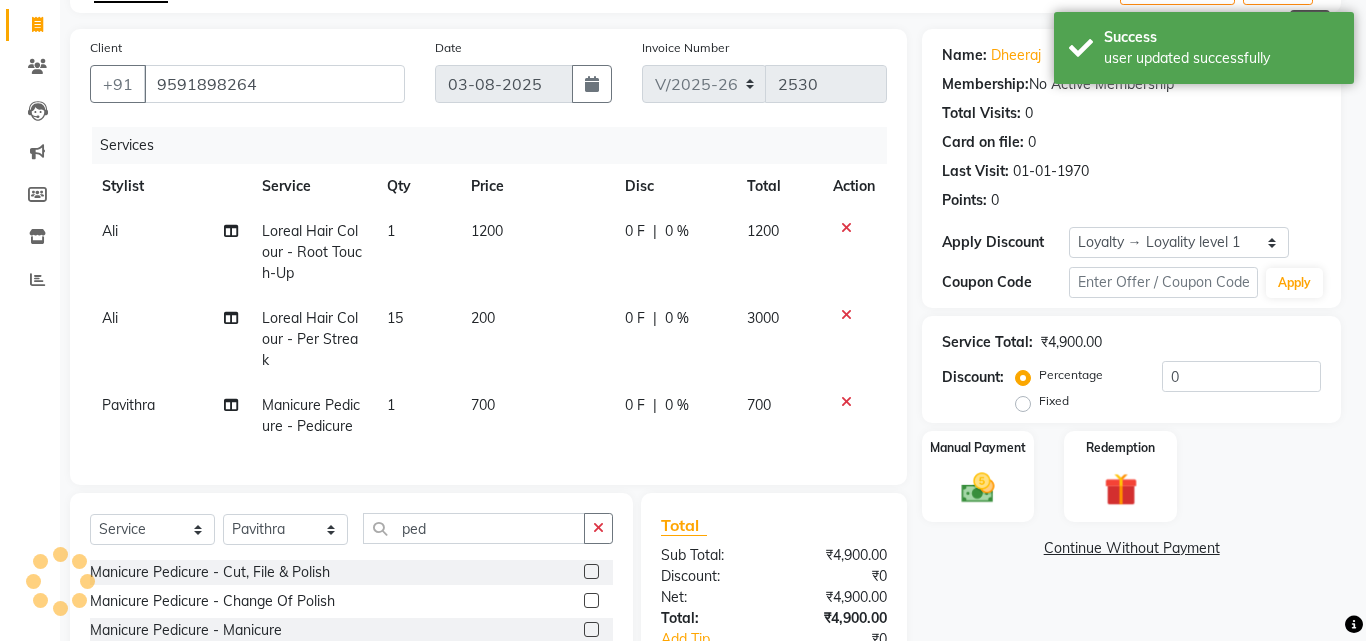 select on "1: Object" 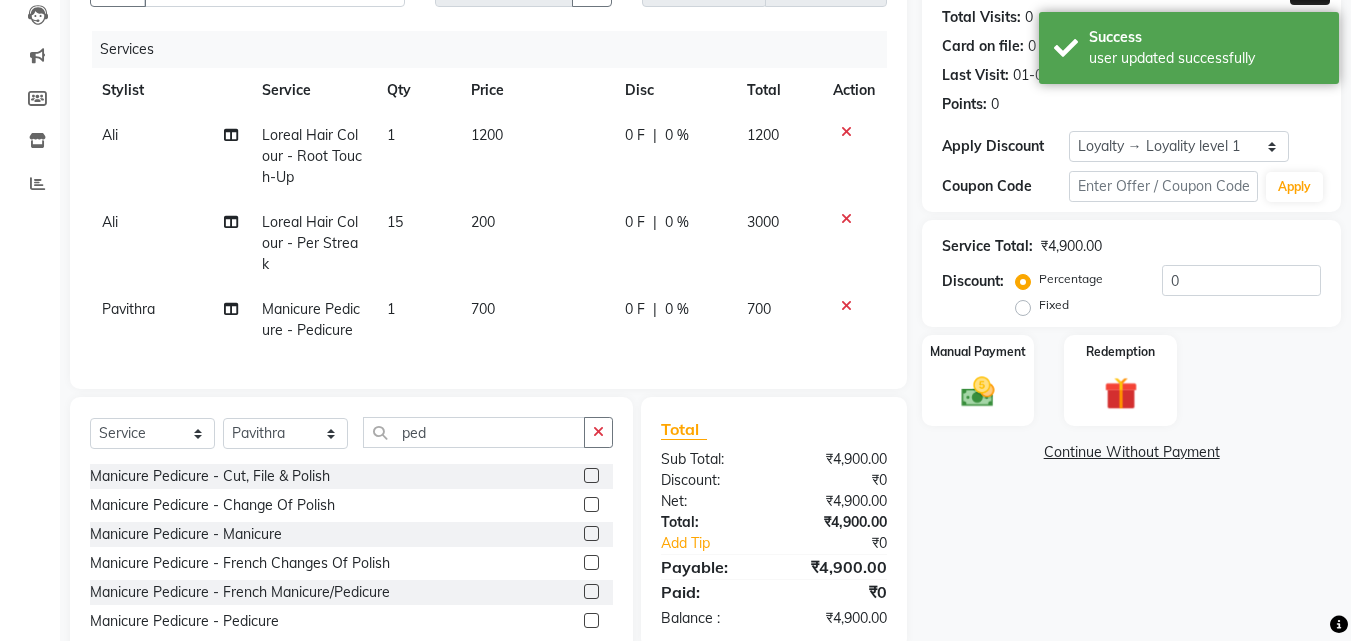 scroll, scrollTop: 287, scrollLeft: 0, axis: vertical 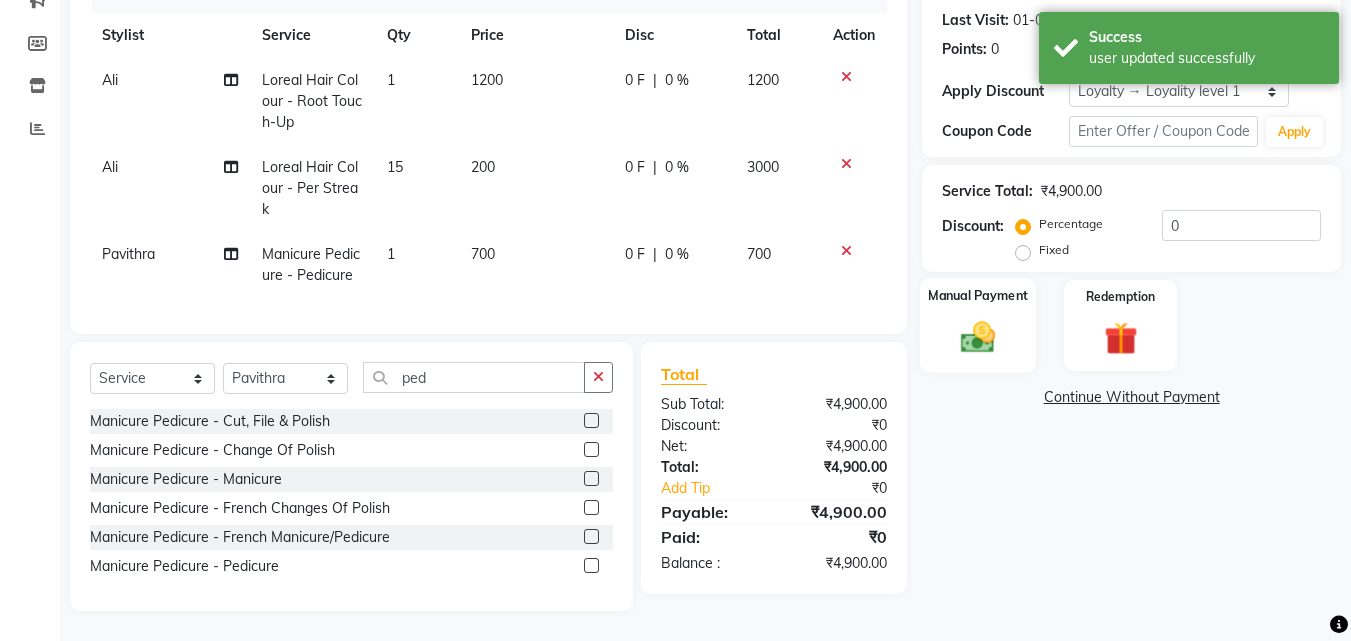 click 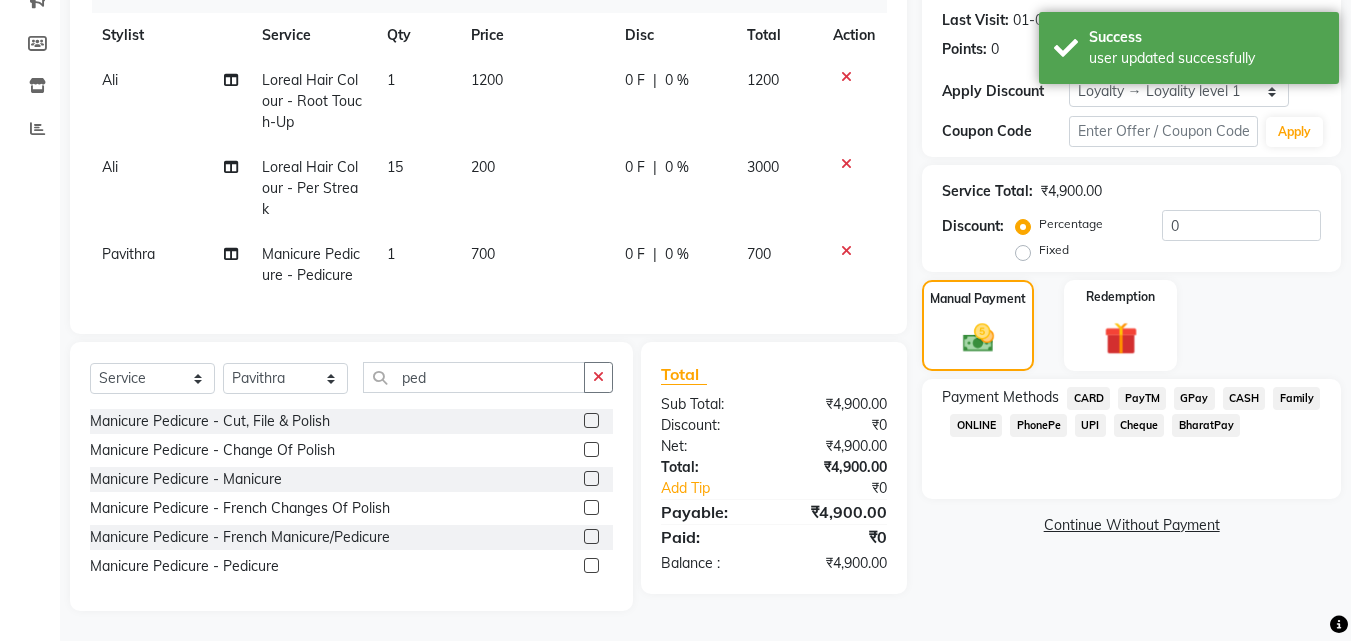 click on "CASH" 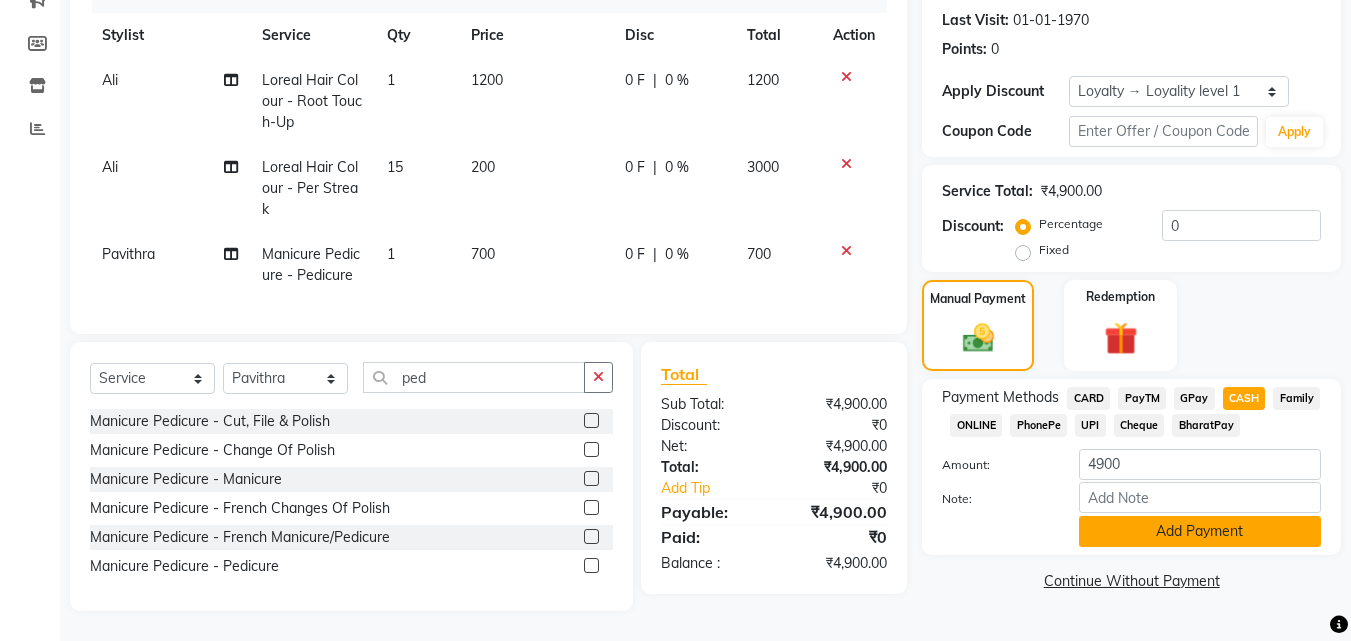 click on "Add Payment" 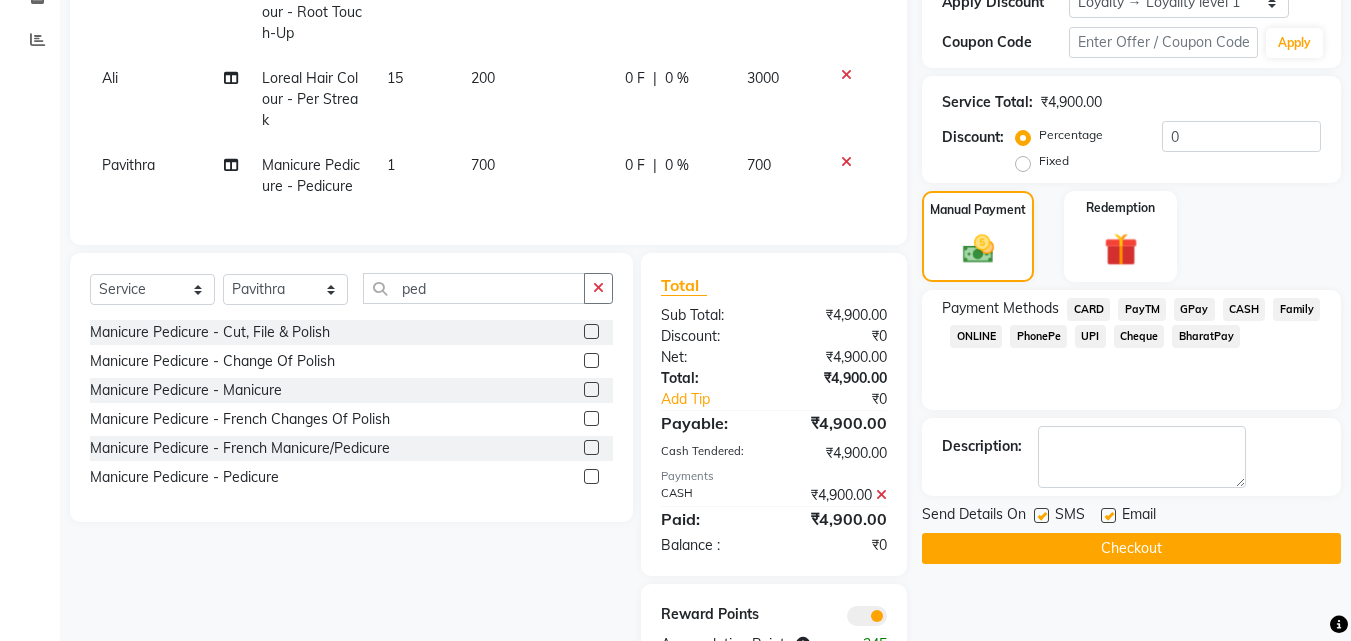 scroll, scrollTop: 387, scrollLeft: 0, axis: vertical 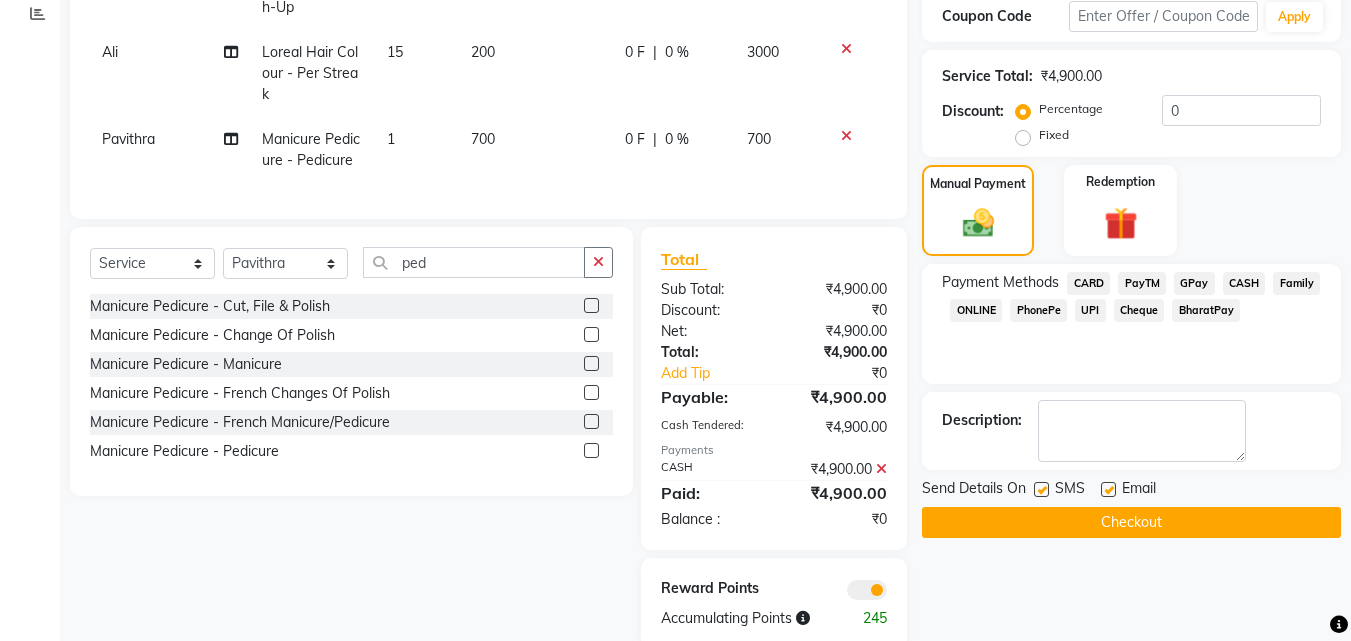 click on "Checkout" 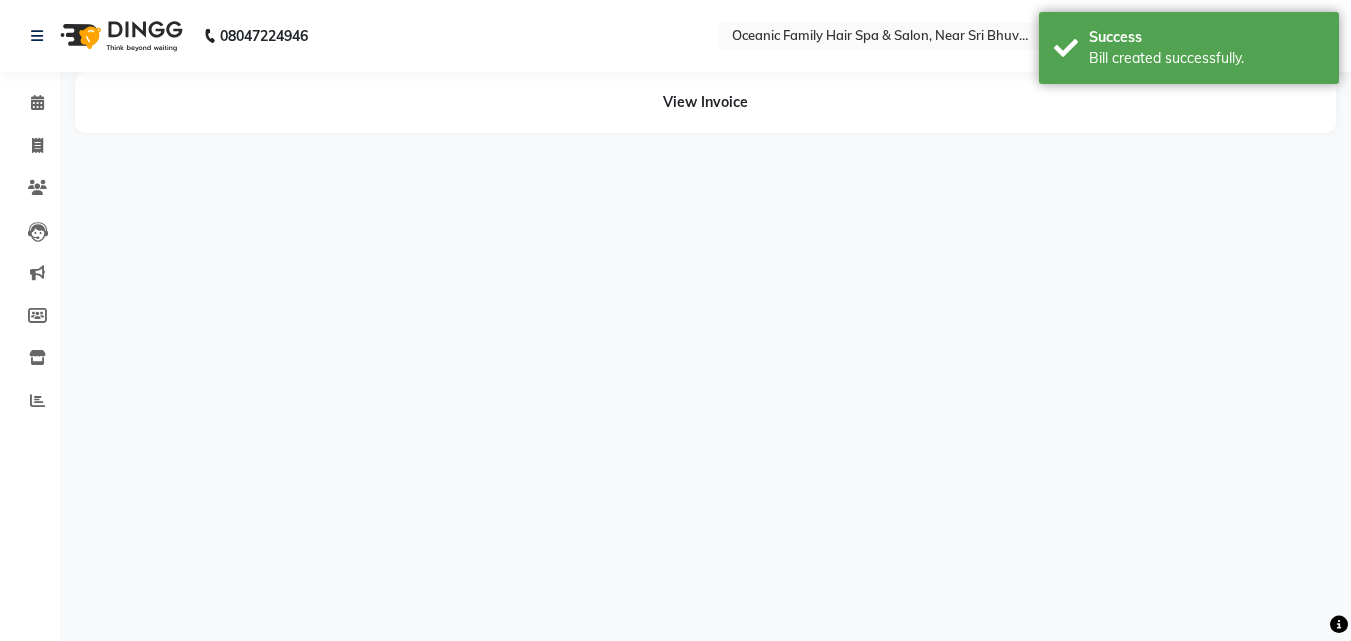 scroll, scrollTop: 0, scrollLeft: 0, axis: both 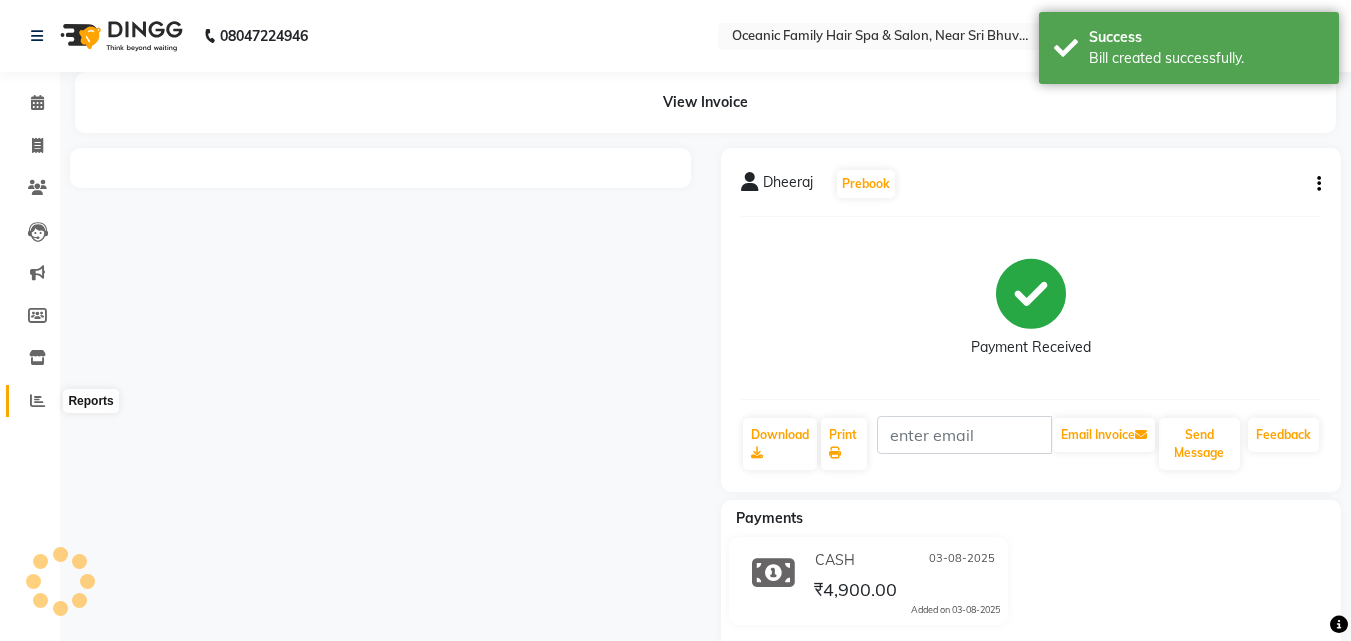 click 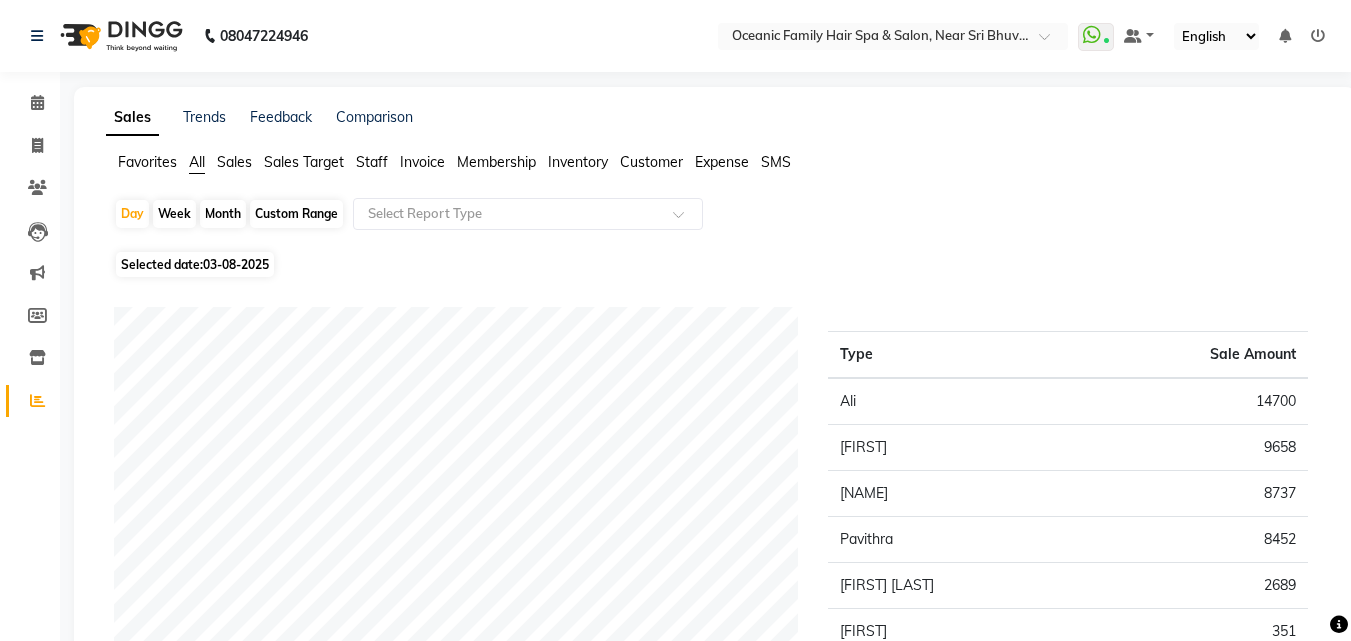 click on "Staff" 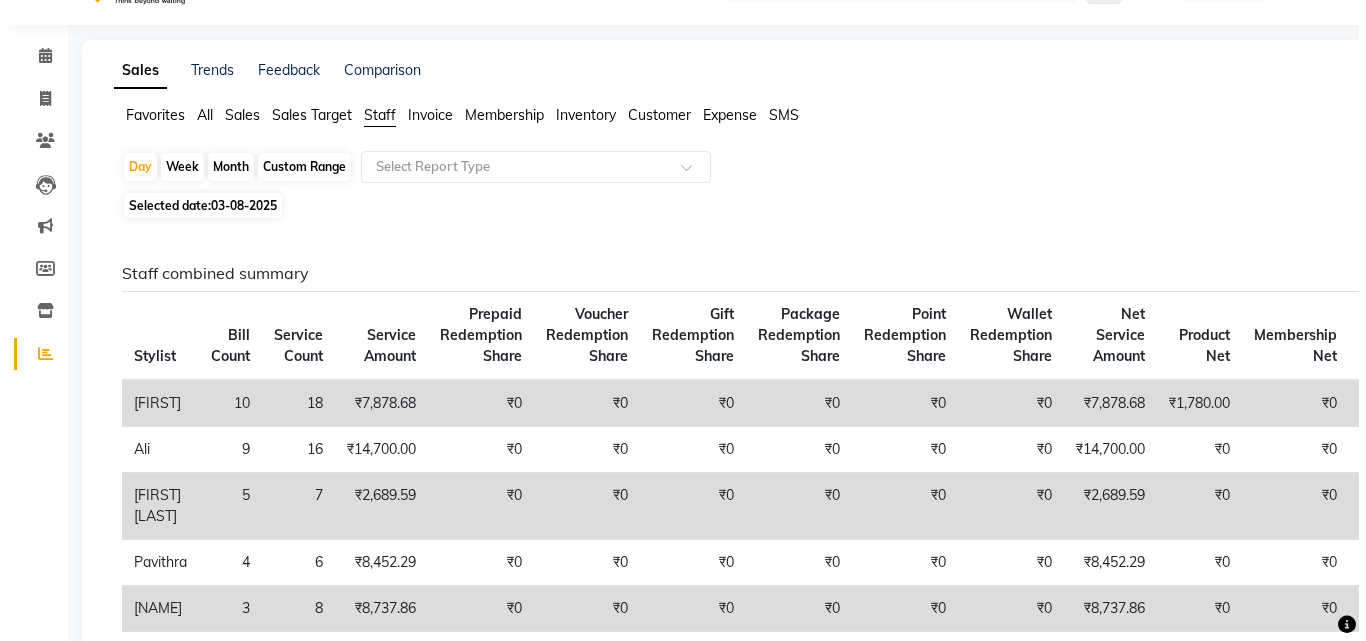 scroll, scrollTop: 0, scrollLeft: 0, axis: both 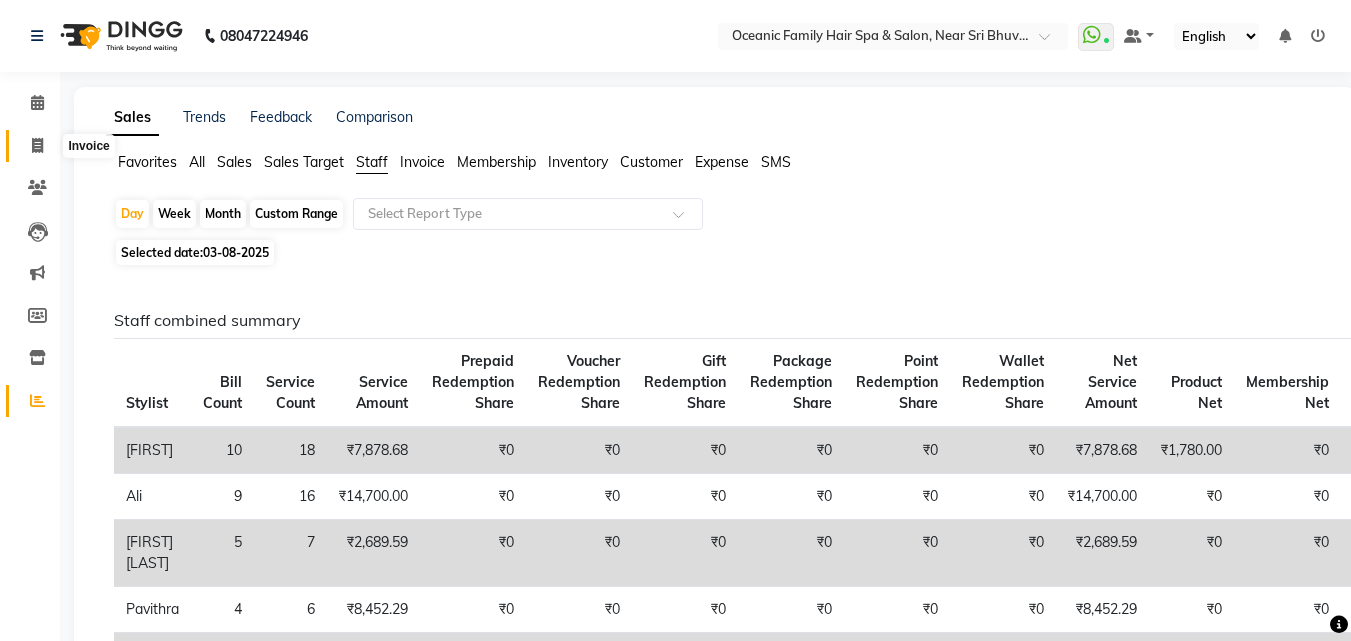 drag, startPoint x: 27, startPoint y: 143, endPoint x: 29, endPoint y: 167, distance: 24.083189 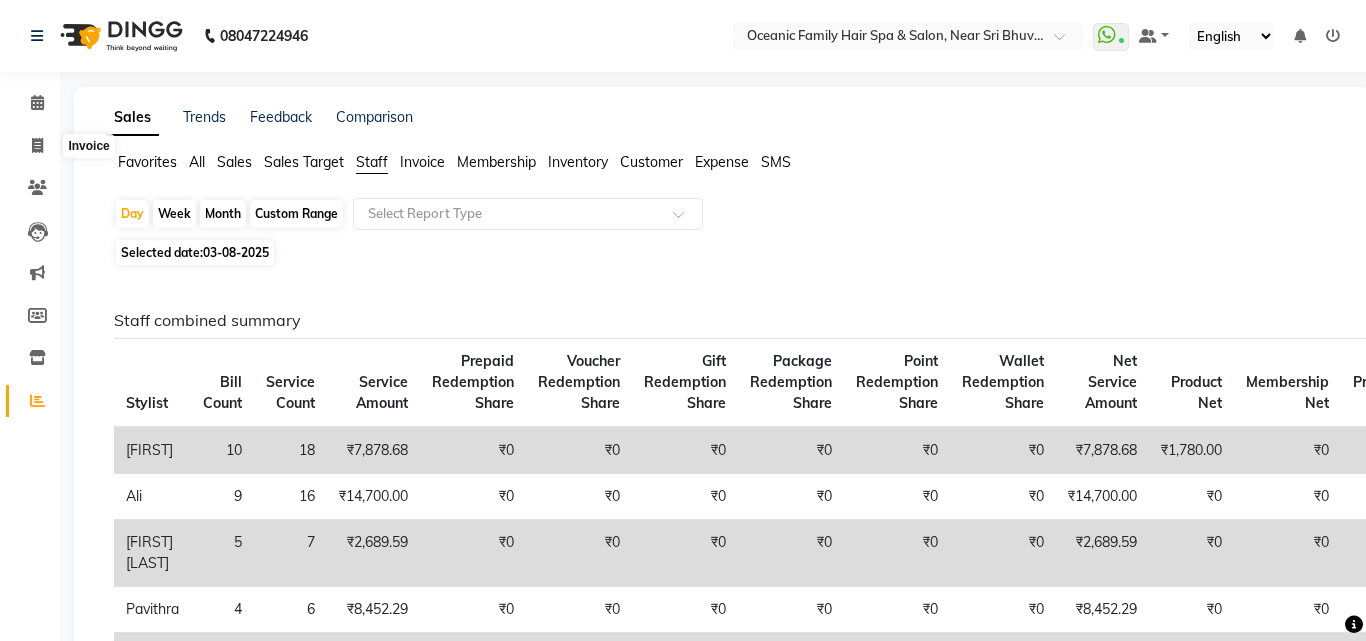 select on "4366" 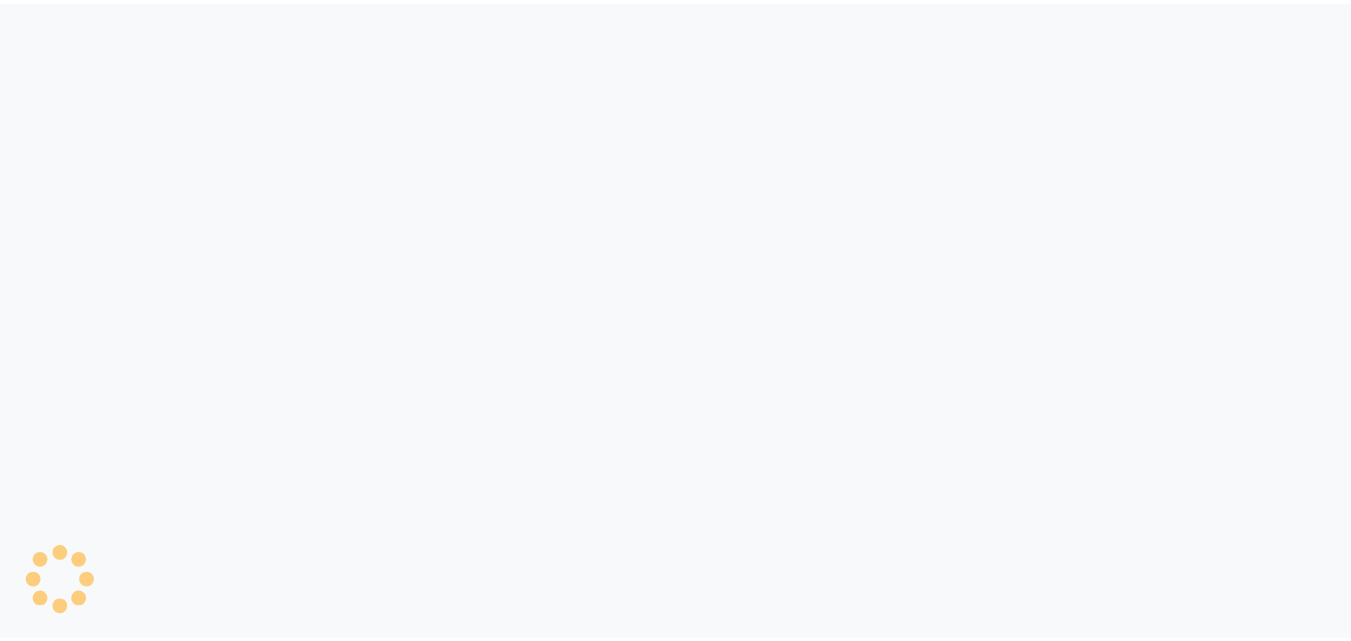 scroll, scrollTop: 0, scrollLeft: 0, axis: both 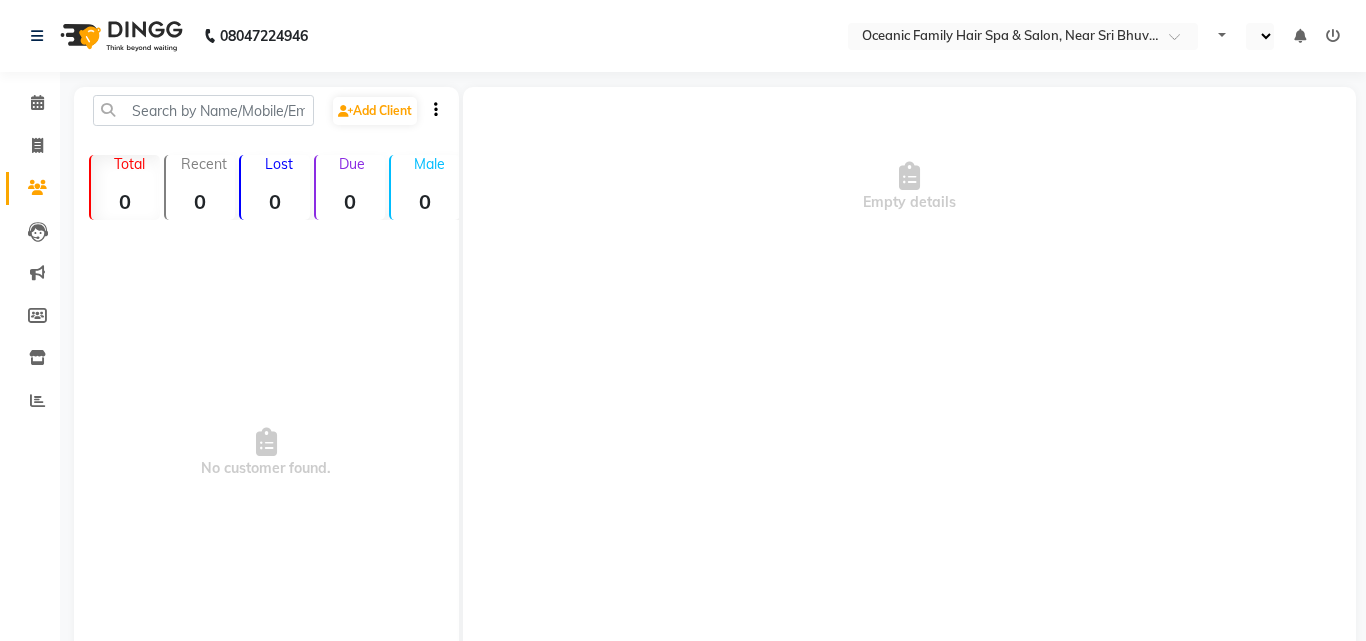 select on "en" 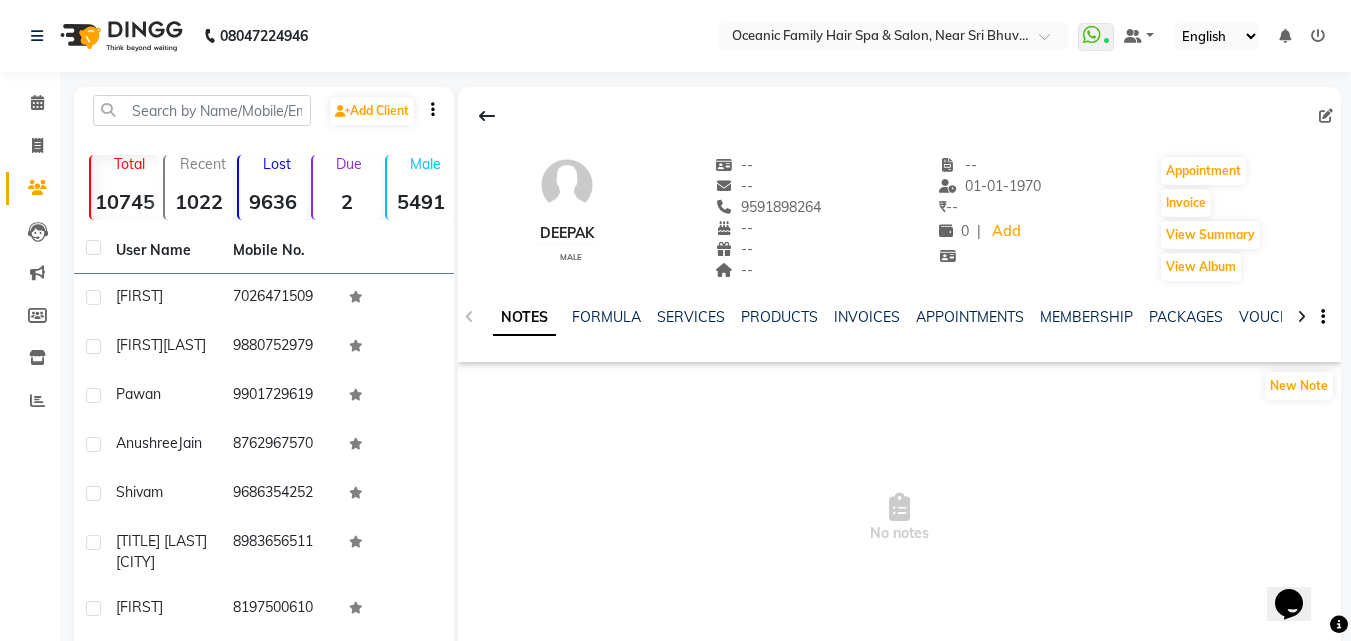 scroll, scrollTop: 0, scrollLeft: 0, axis: both 